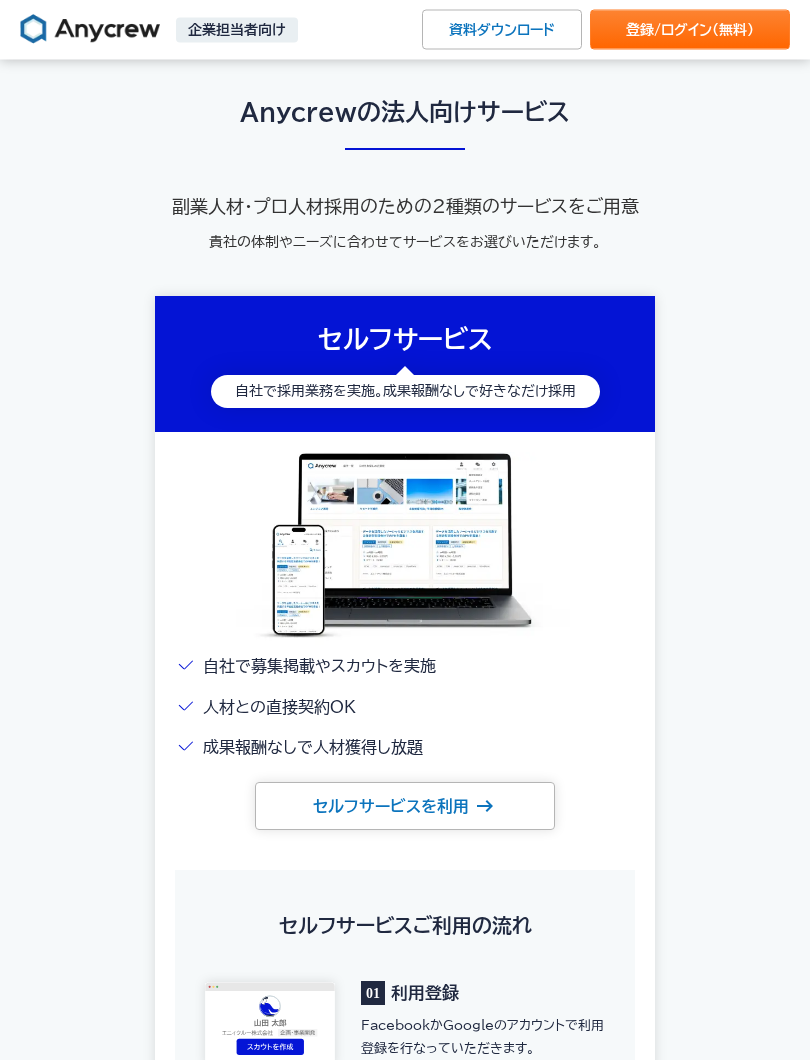 scroll, scrollTop: 2899, scrollLeft: 0, axis: vertical 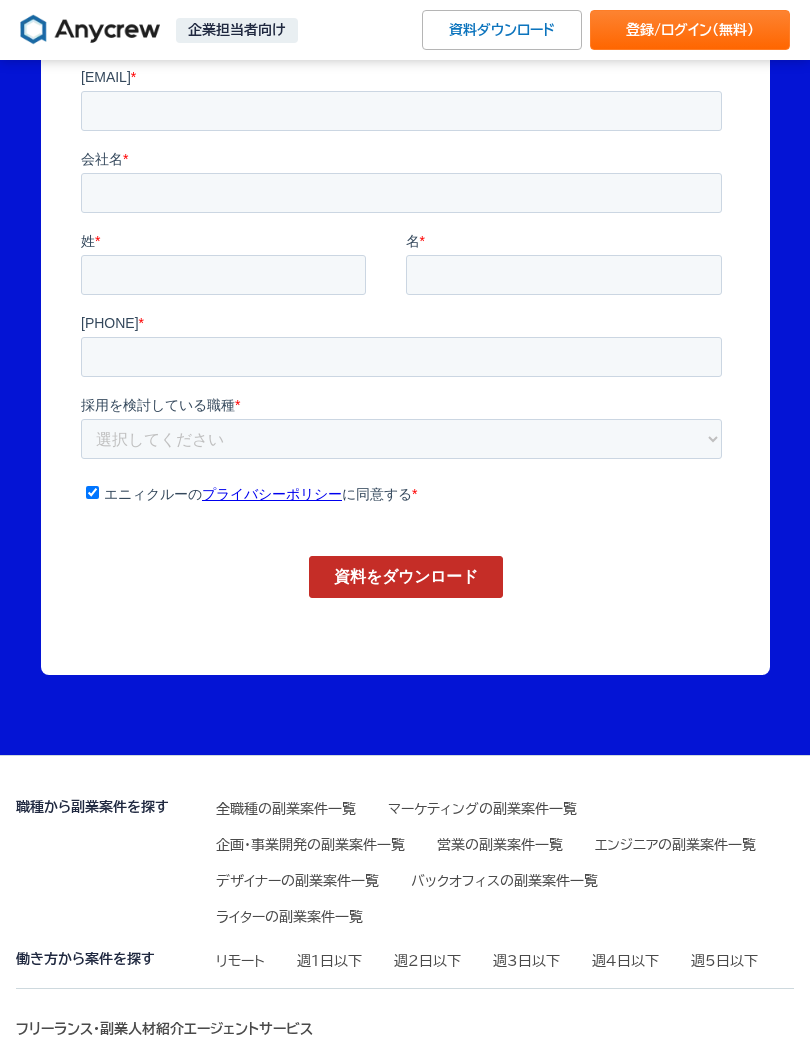 click on "週3日以下" at bounding box center [526, 961] 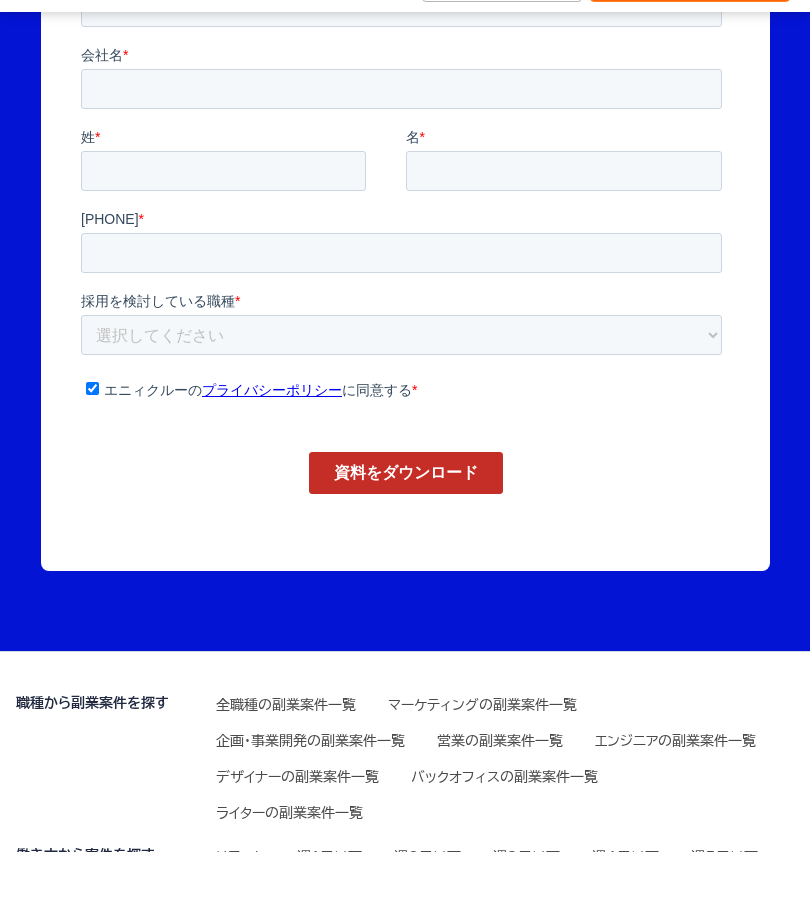 scroll, scrollTop: 9657, scrollLeft: 0, axis: vertical 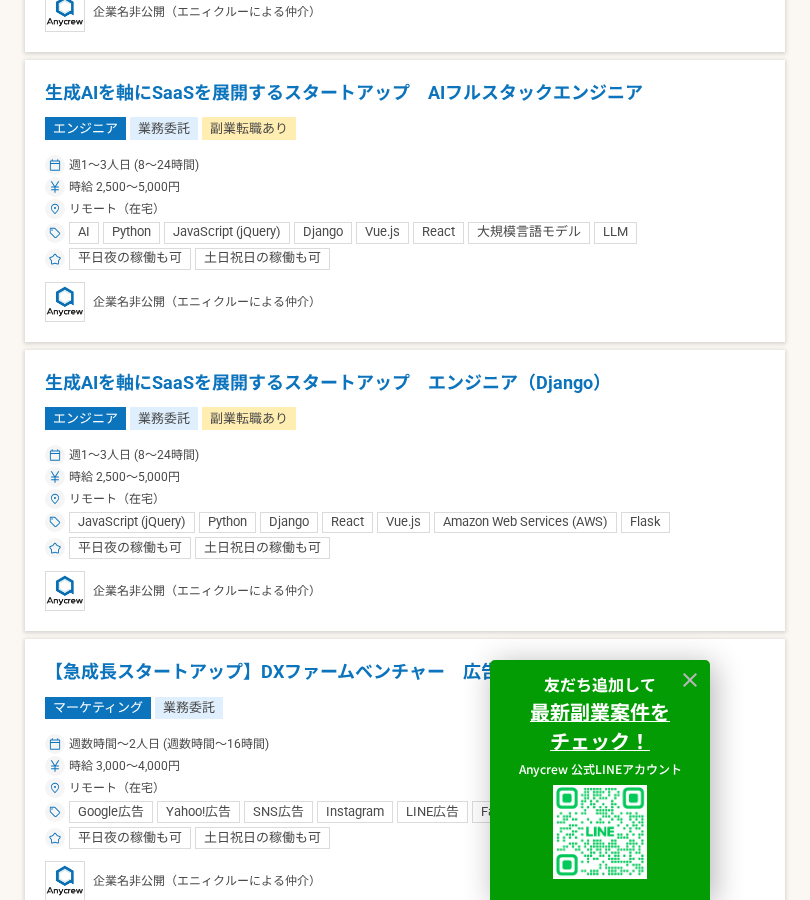 click 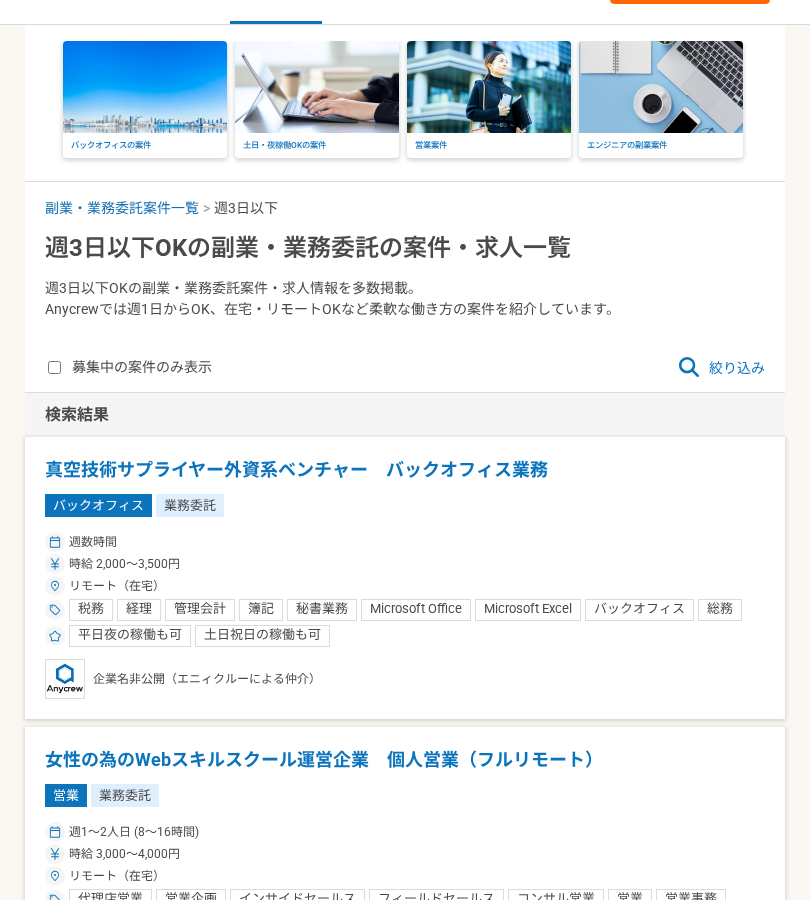 scroll, scrollTop: 0, scrollLeft: 0, axis: both 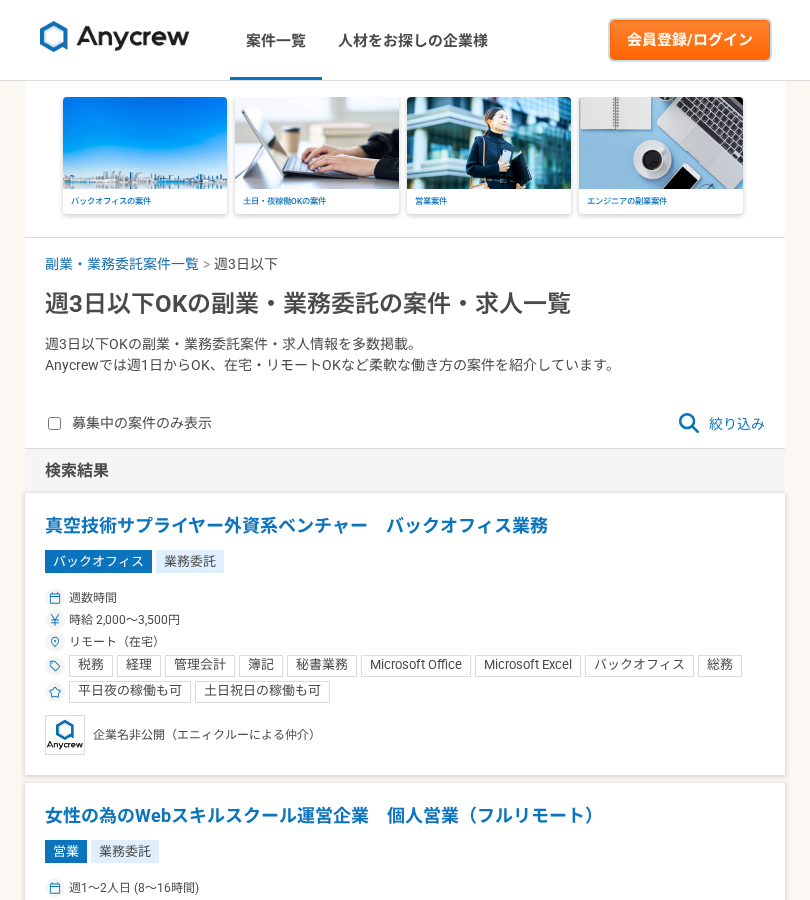 click on "会員登録/ログイン" at bounding box center [690, 40] 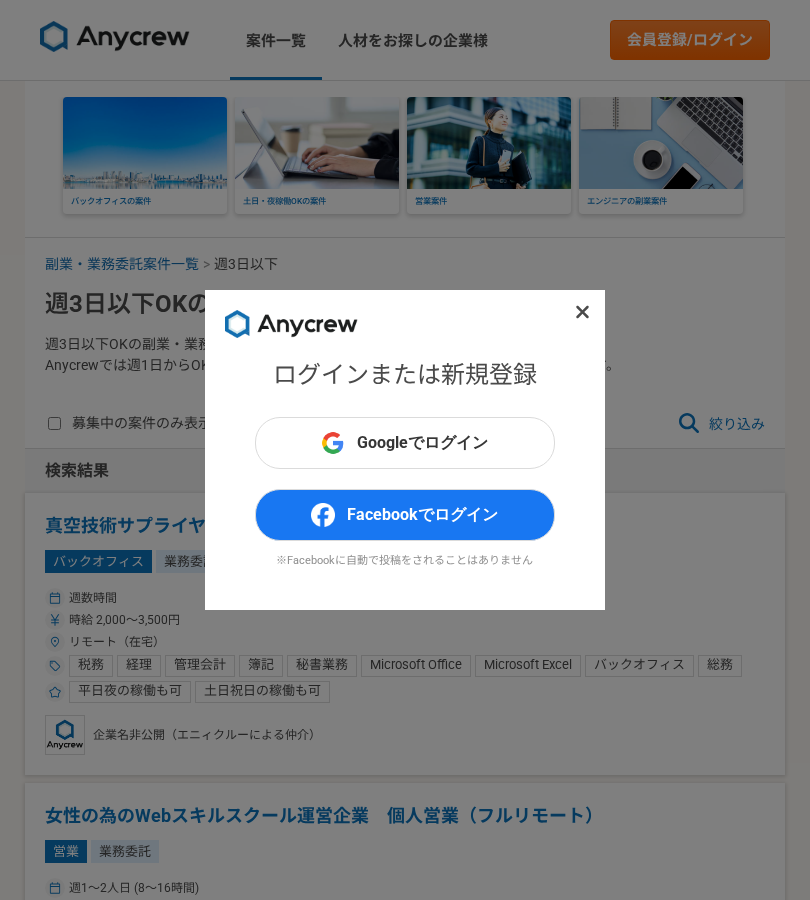 click on "ログインまたは新規登録 Googleでログイン Facebookでログイン ※Facebookに自動で投稿をされることはありません" at bounding box center [405, 450] 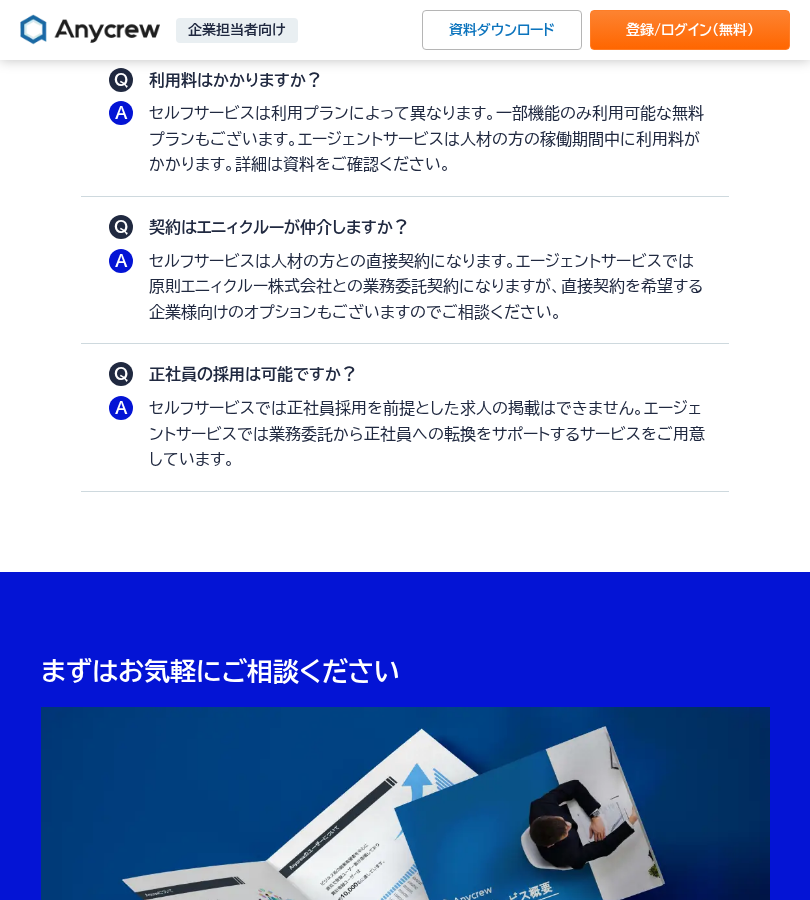 scroll, scrollTop: 8735, scrollLeft: 0, axis: vertical 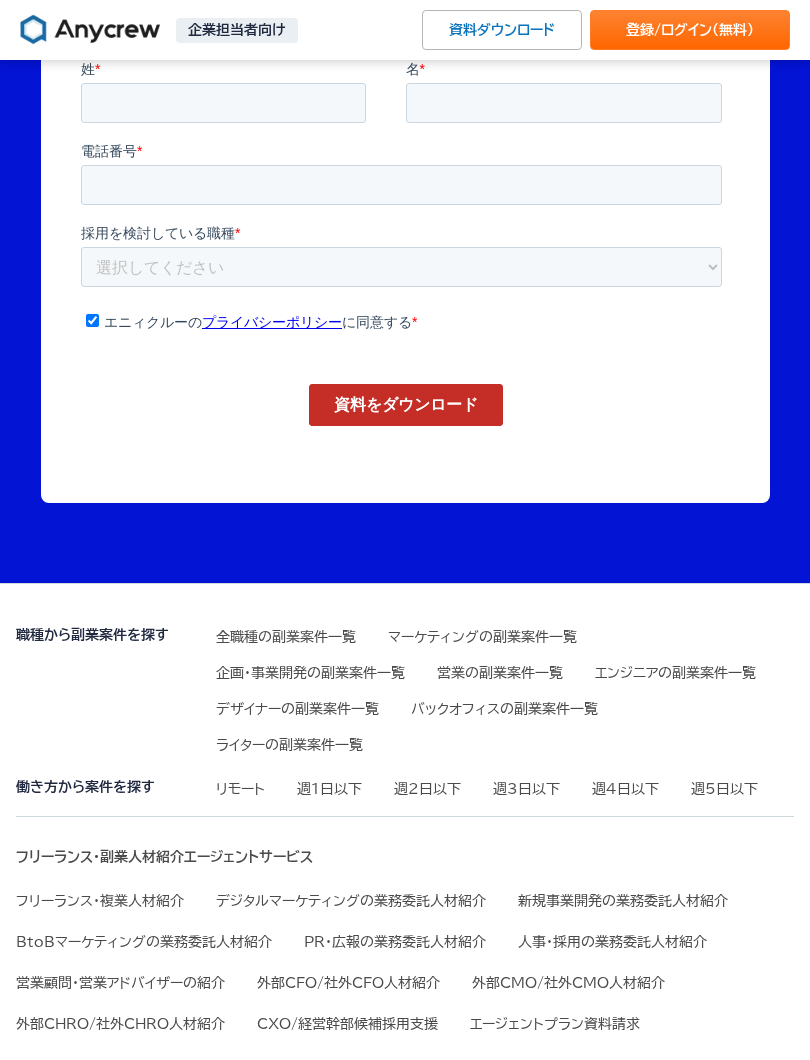 click on "全職種の副業案件一覧" at bounding box center [286, 637] 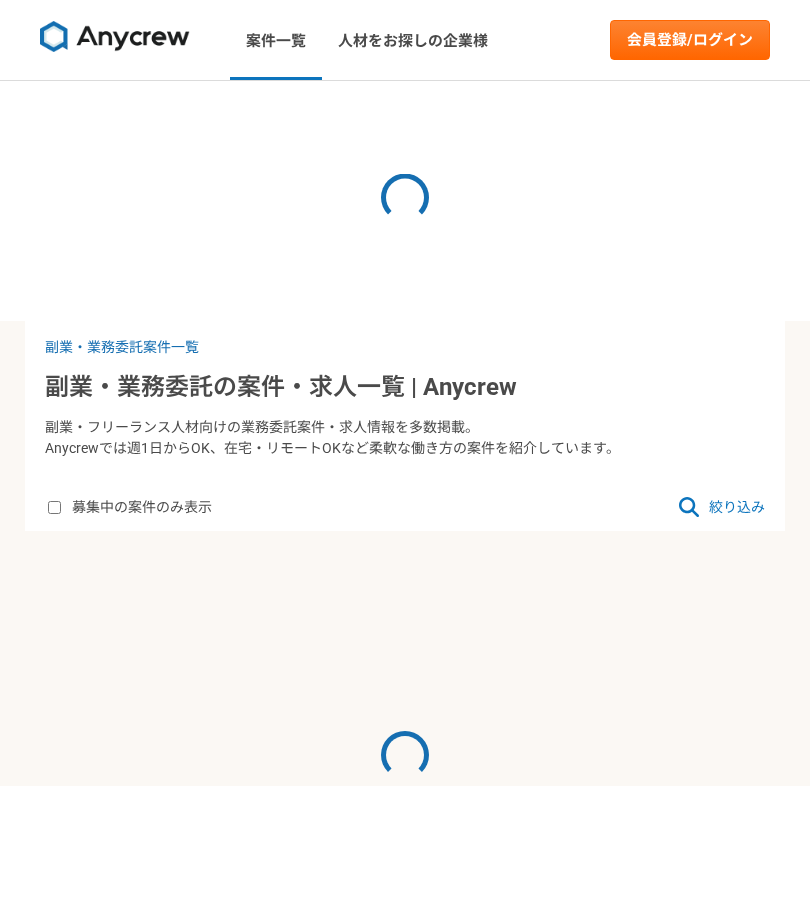 scroll, scrollTop: 0, scrollLeft: 0, axis: both 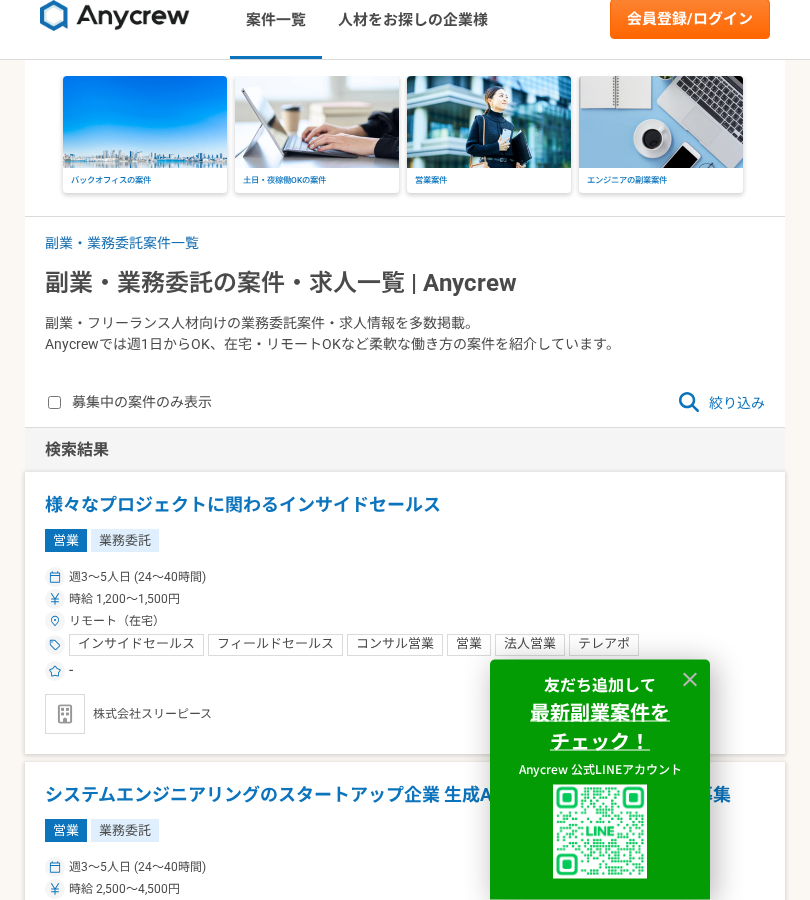 click on "絞り込み" at bounding box center (721, 404) 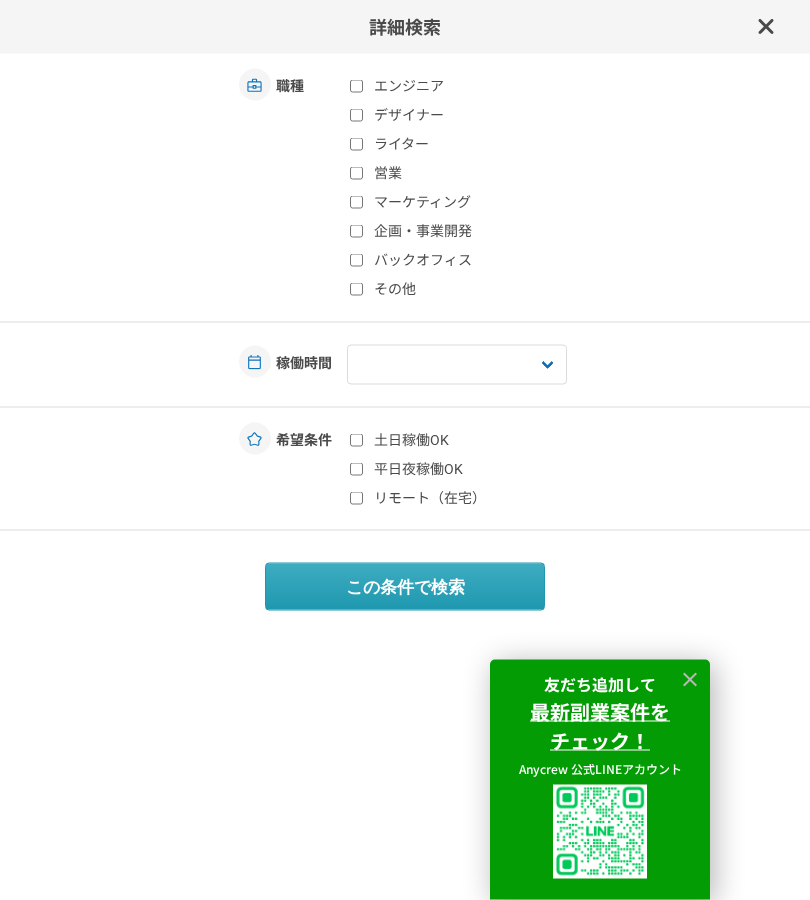 scroll, scrollTop: 21, scrollLeft: 0, axis: vertical 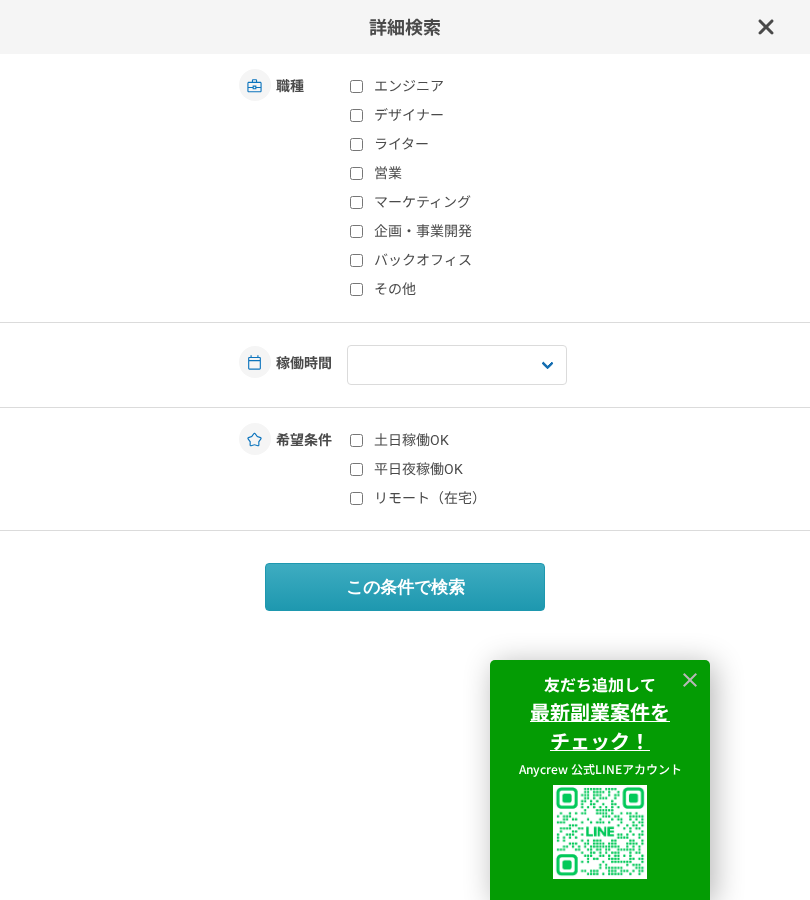 click on "企画・事業開発" at bounding box center [356, 231] 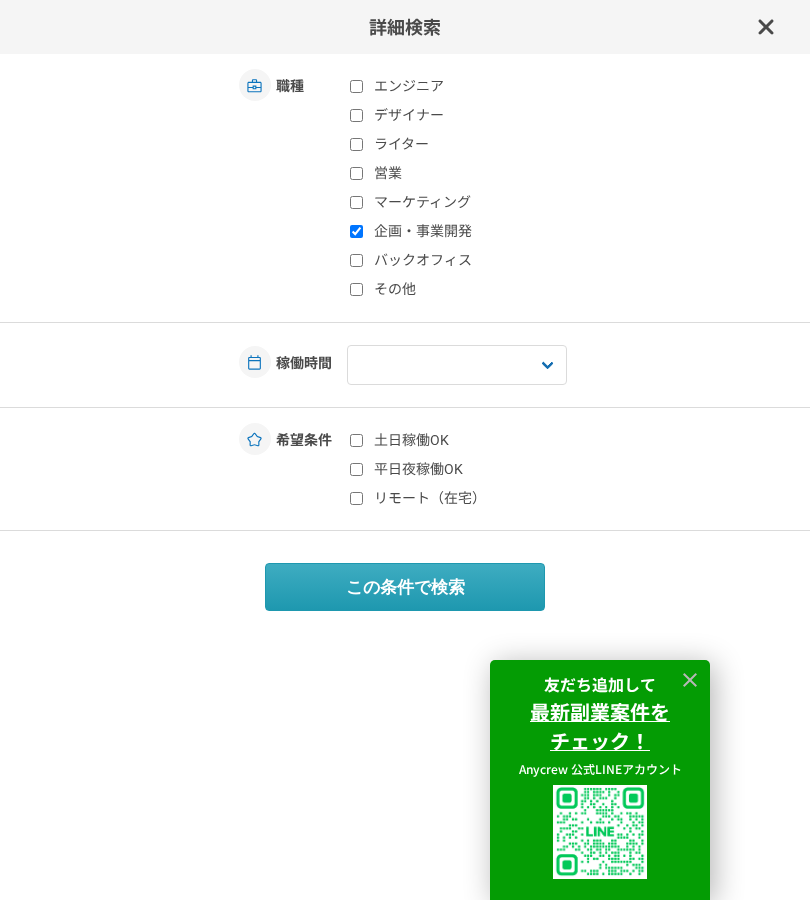 checkbox on "true" 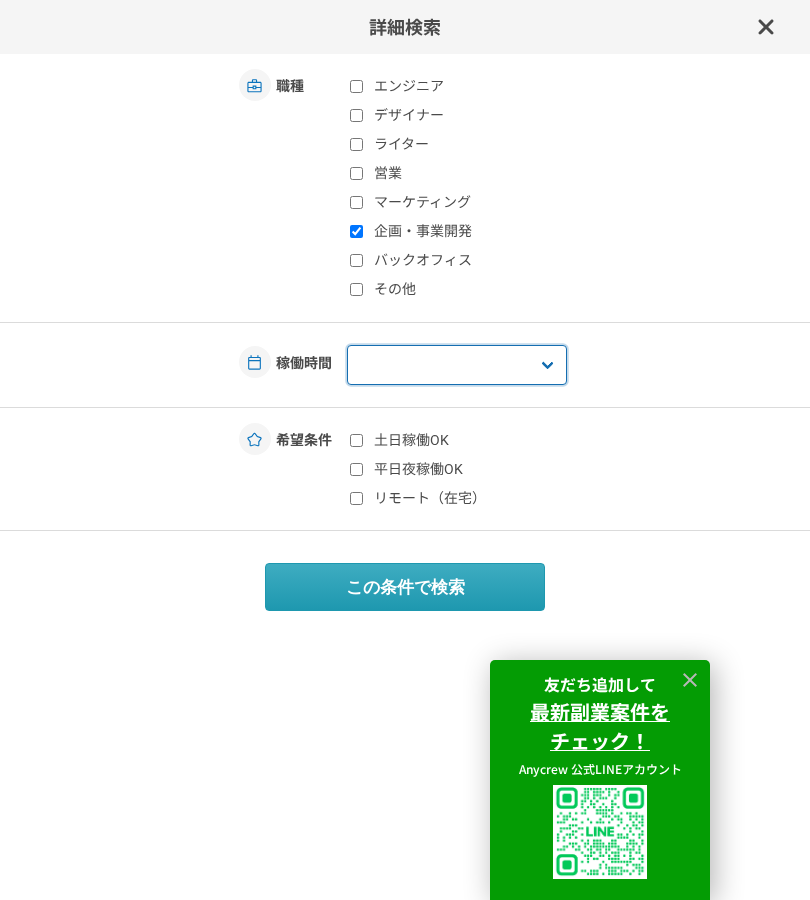 click on "週1人日（8時間）以下 週2人日（16時間）以下 週3人日（24時間）以下 週4人日（32時間）以下 週5人日（40時間）以下" at bounding box center (457, 365) 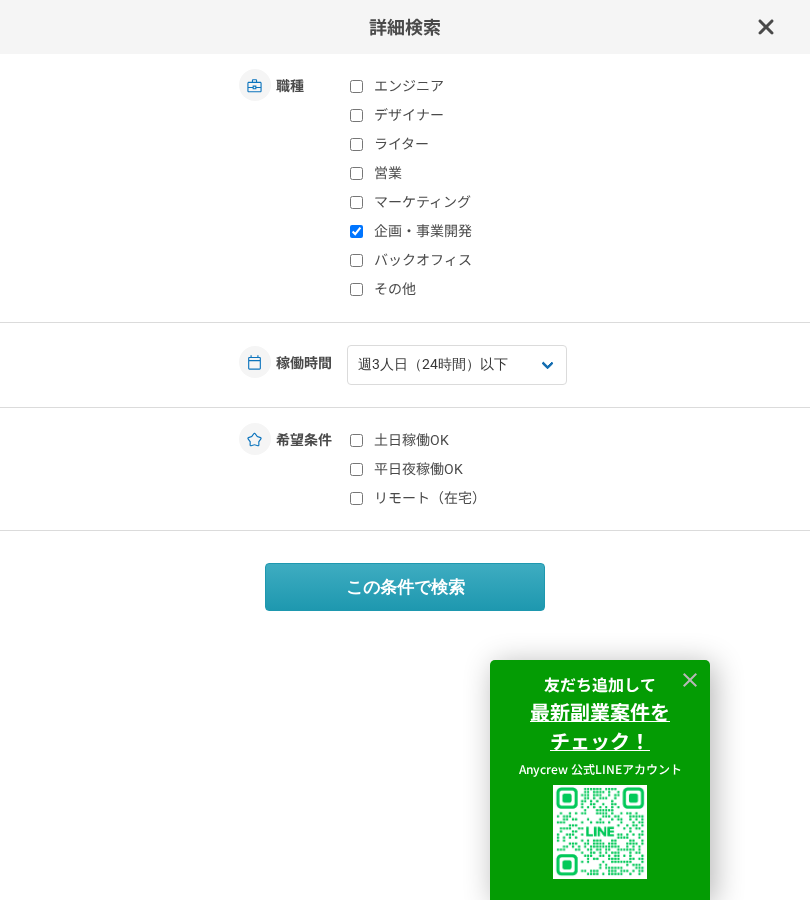 click on "リモート（在宅）" at bounding box center (468, 498) 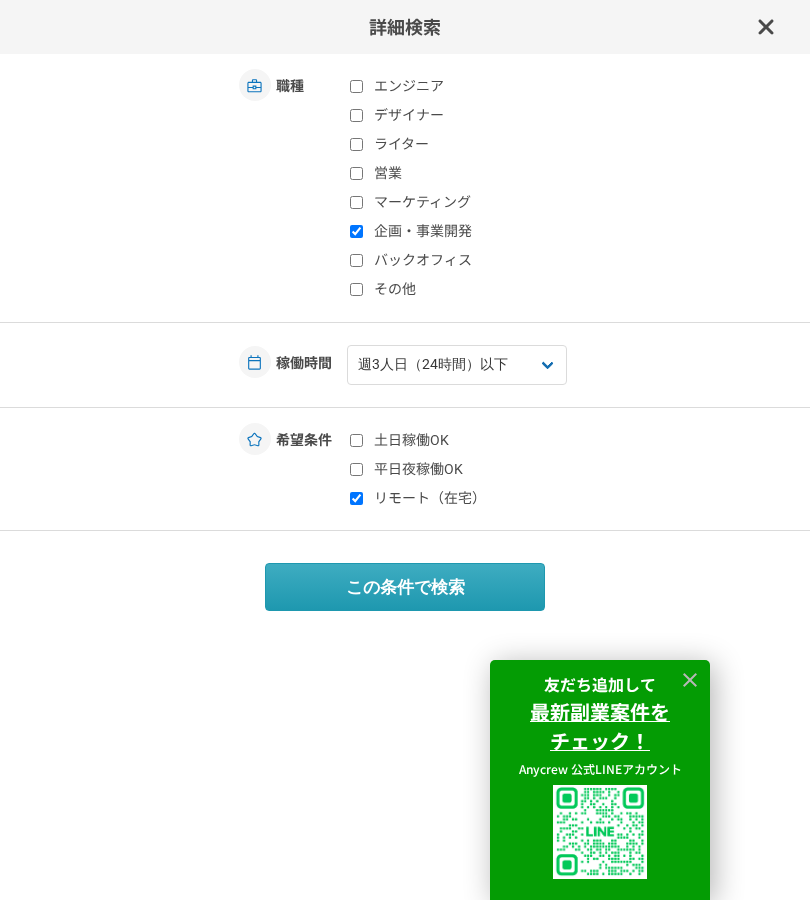 click on "この条件で検索" at bounding box center [405, 587] 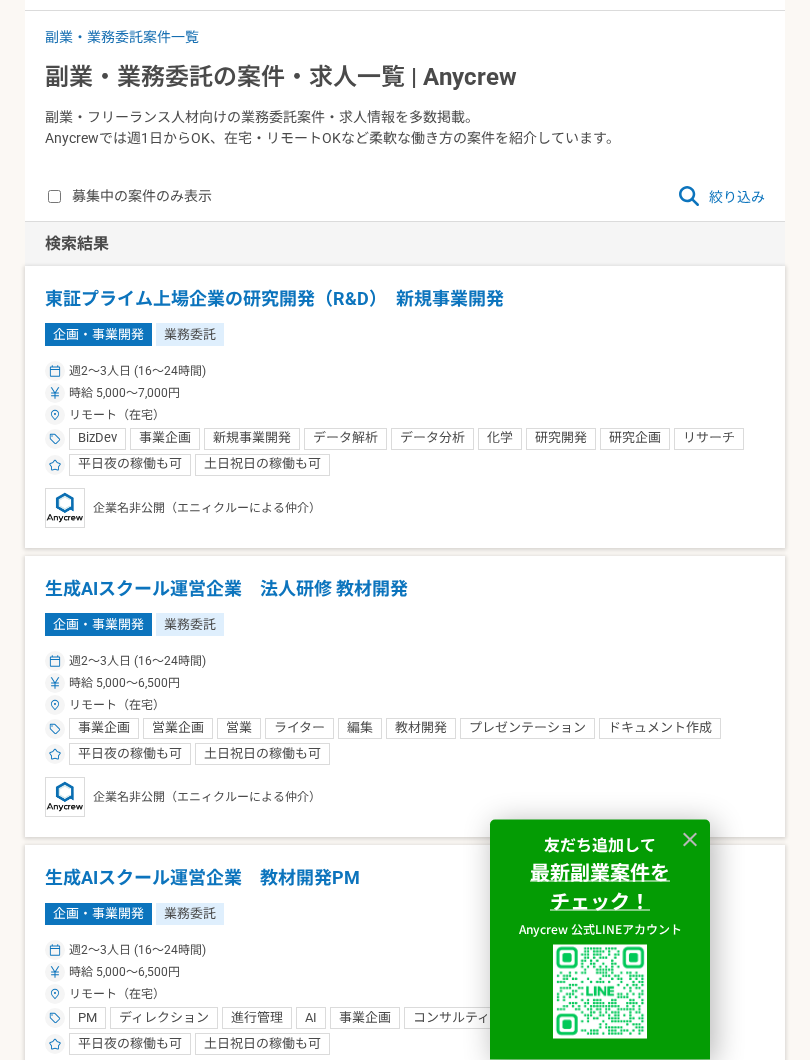 scroll, scrollTop: 228, scrollLeft: 0, axis: vertical 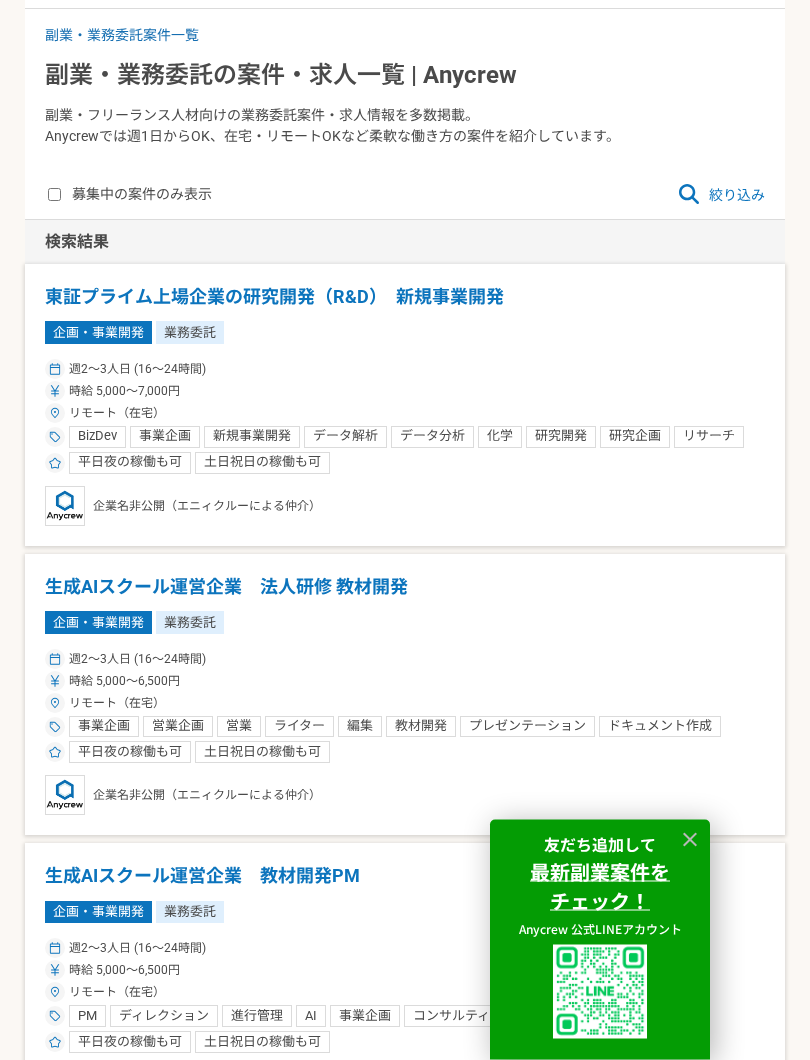 select on "3" 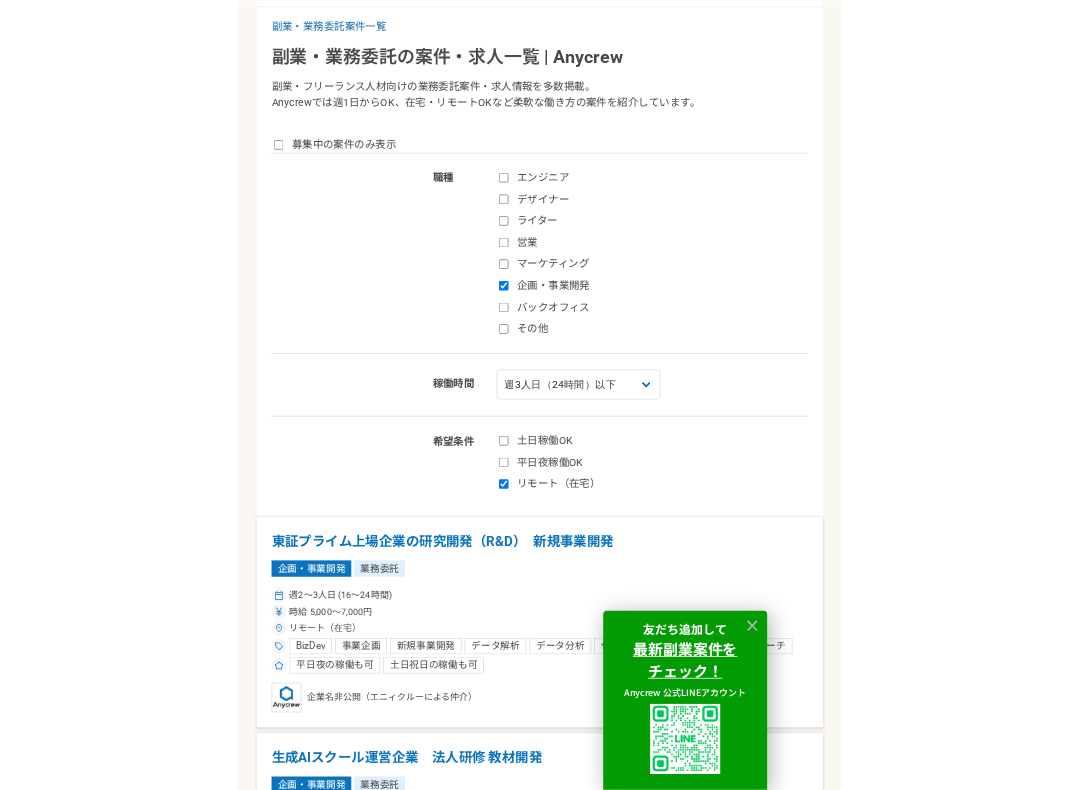 scroll, scrollTop: 229, scrollLeft: 0, axis: vertical 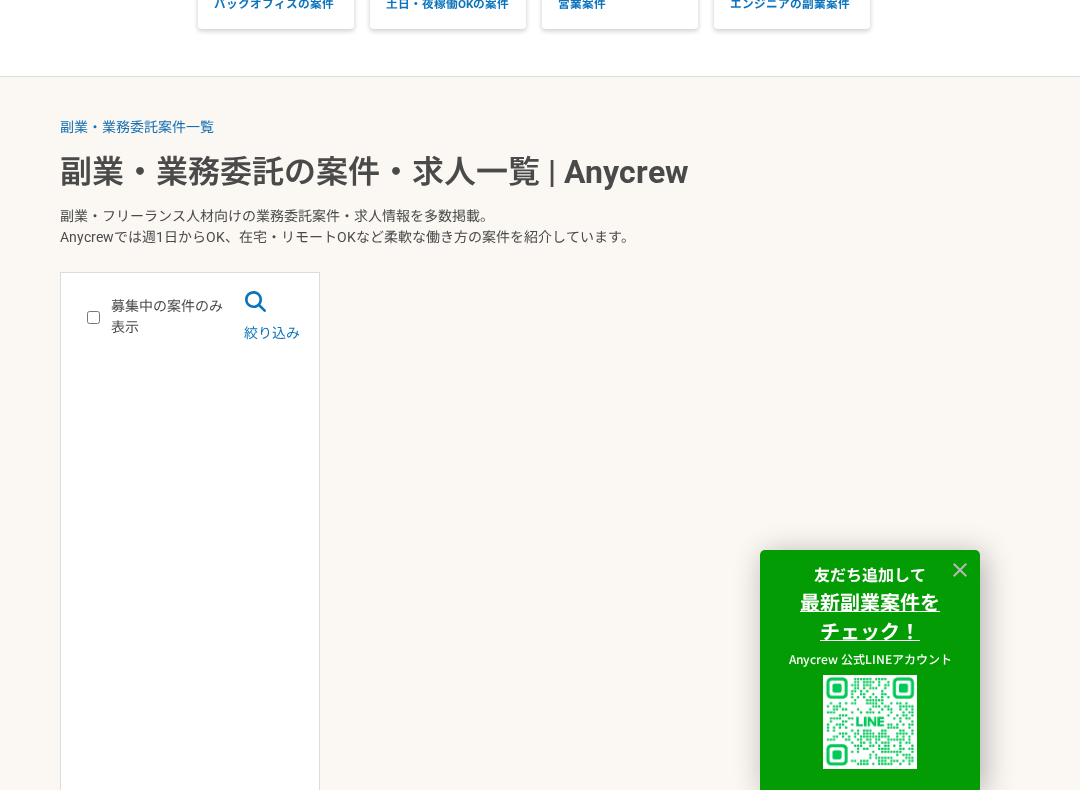 select on "3" 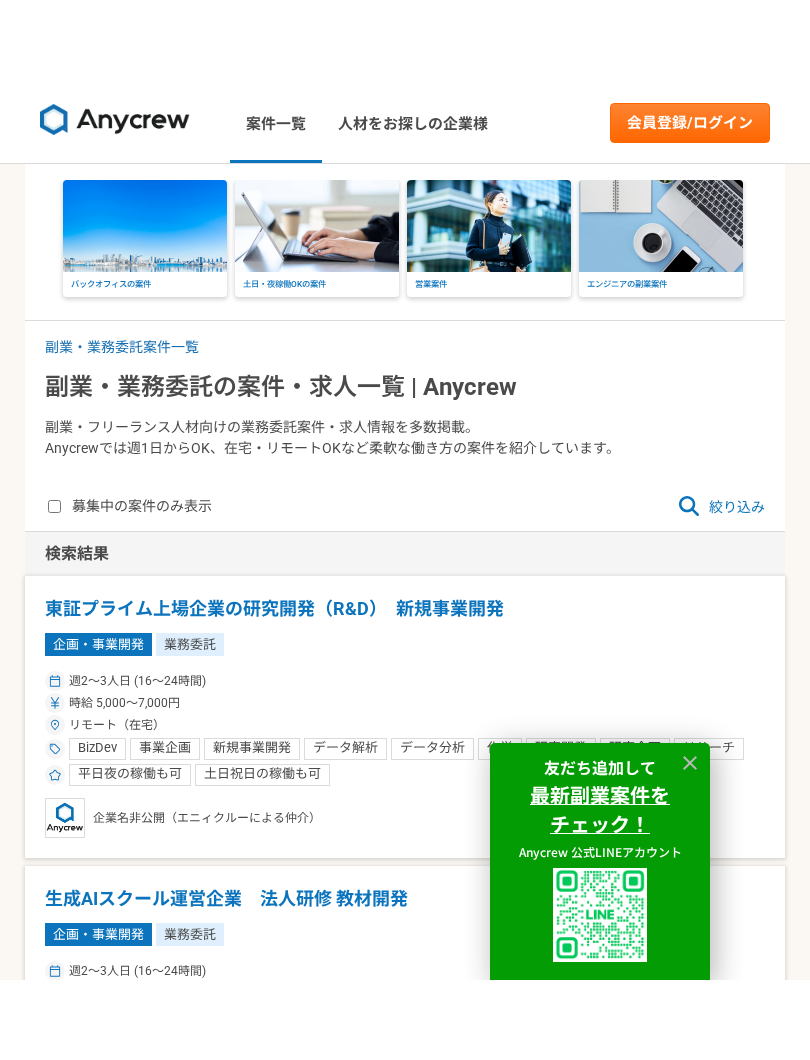 scroll, scrollTop: 274, scrollLeft: 0, axis: vertical 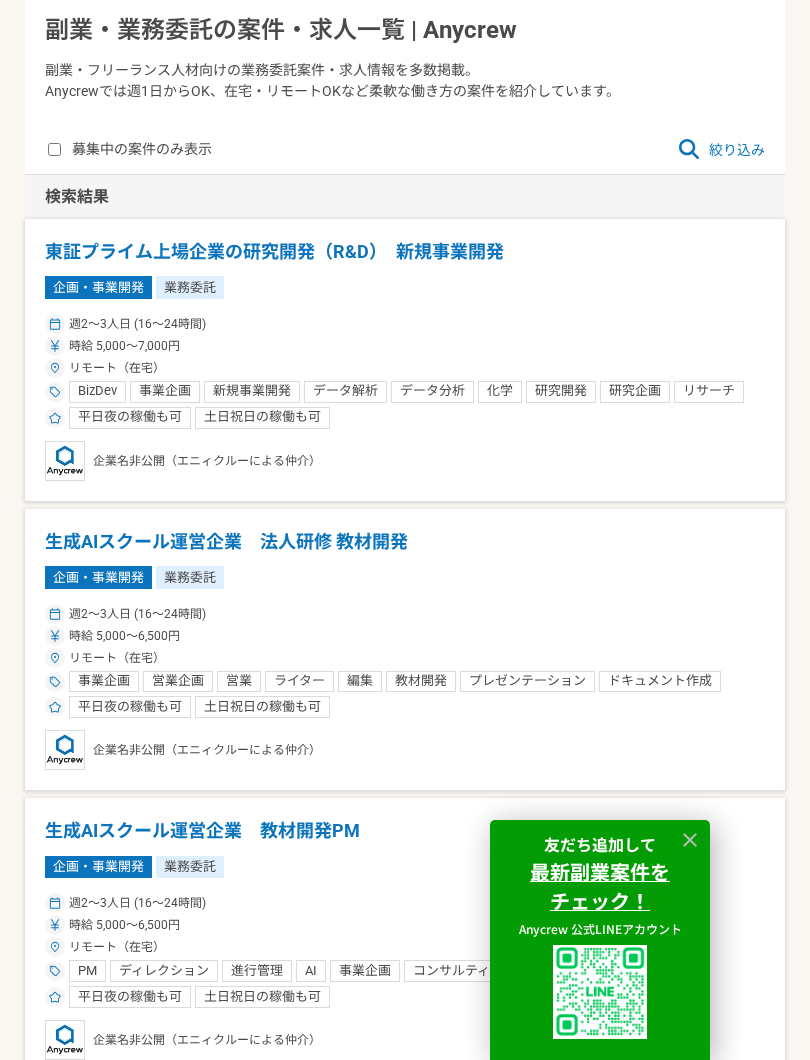 click on "生成AIスクール運営企業　法人研修 教材開発" at bounding box center [405, 542] 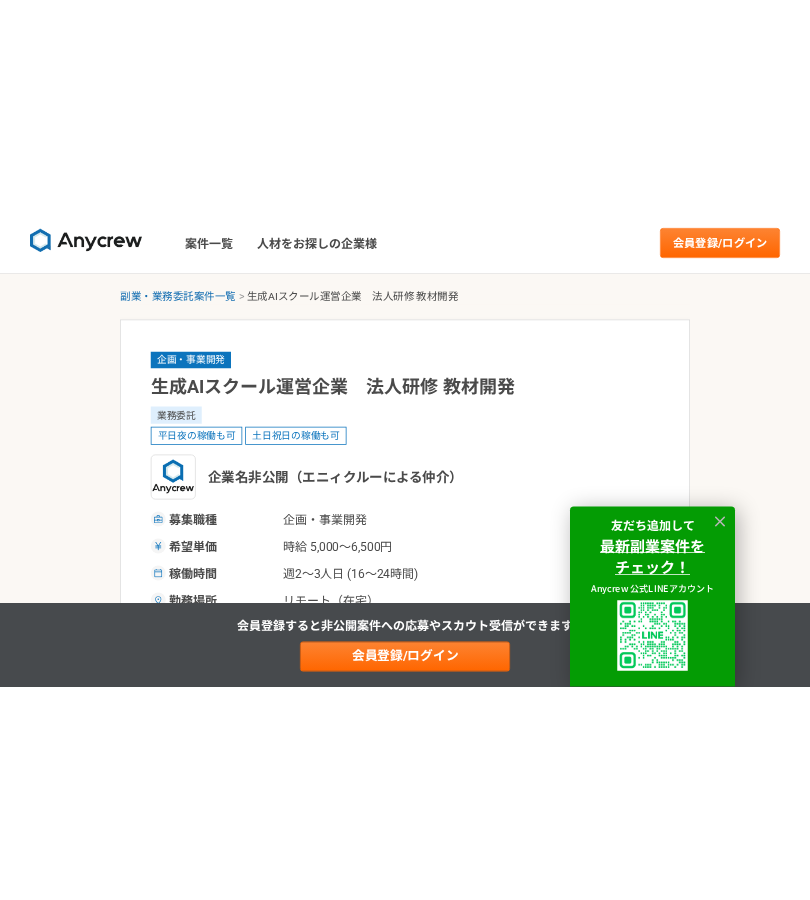scroll, scrollTop: 0, scrollLeft: 0, axis: both 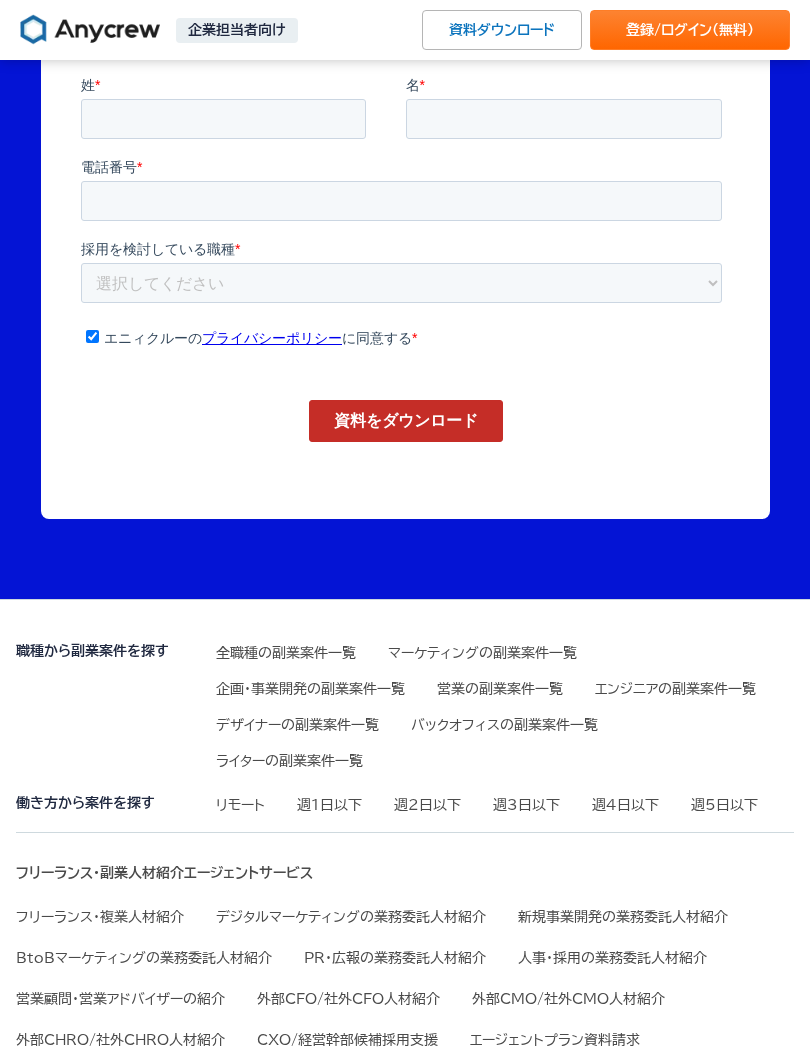 click on "全職種の副業案件一覧" at bounding box center [286, 653] 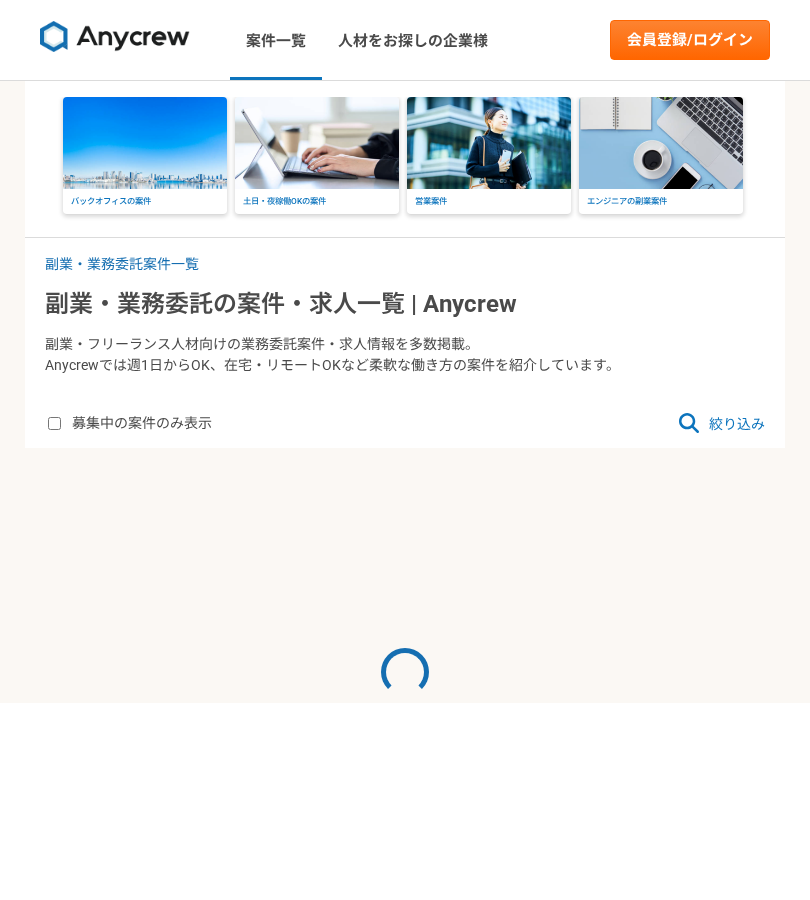 scroll, scrollTop: 0, scrollLeft: 0, axis: both 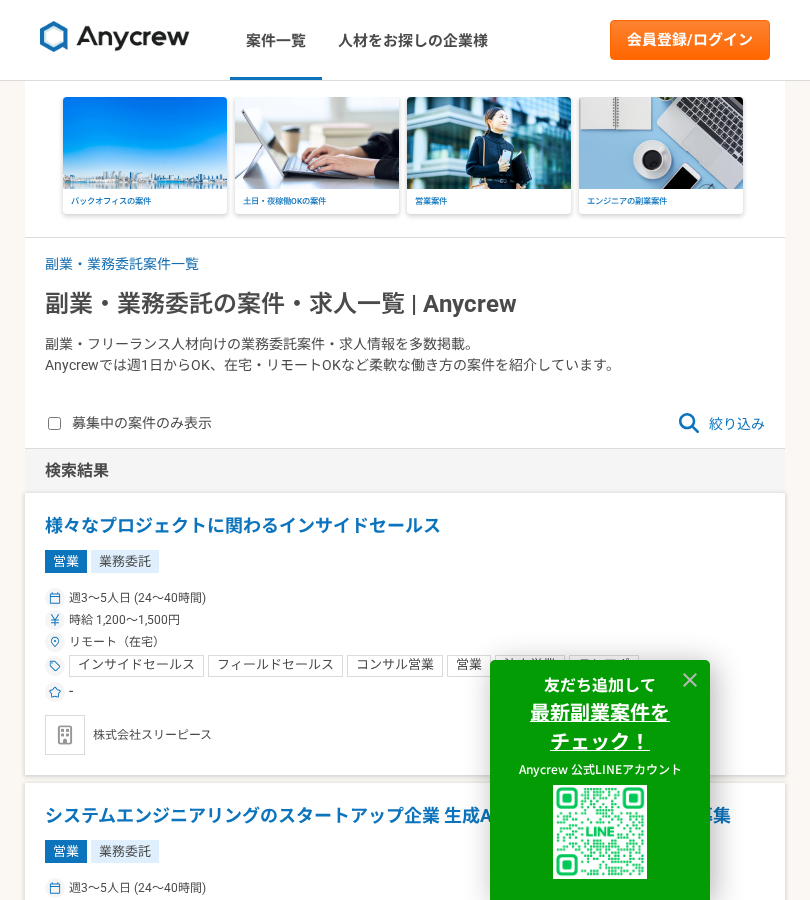 click on "絞り込み" at bounding box center [721, 424] 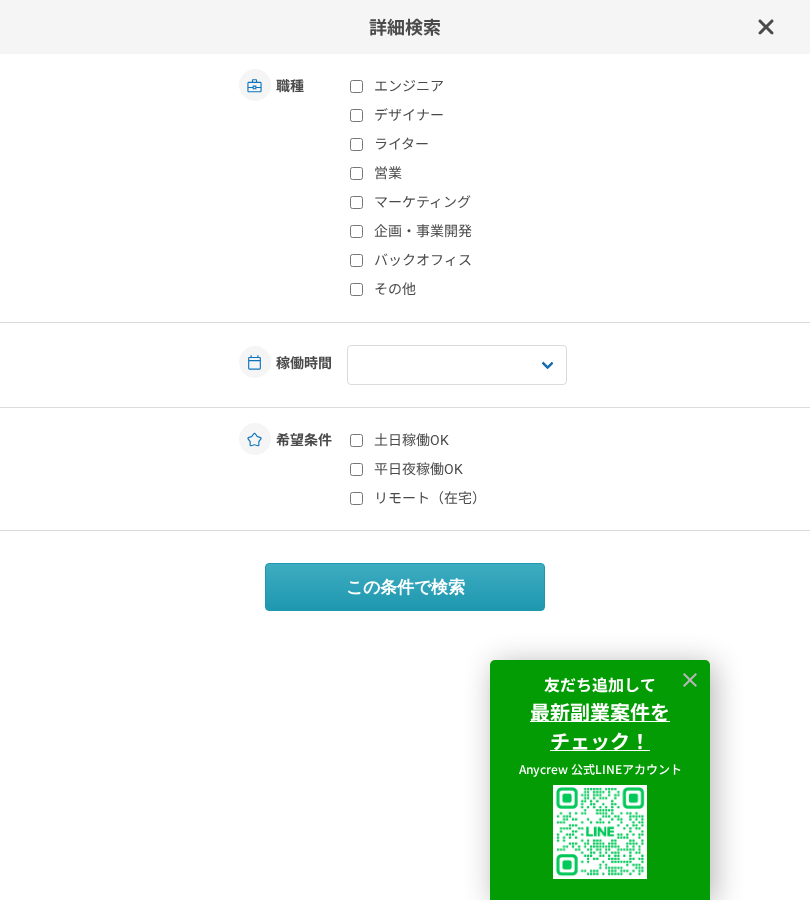 click on "営業" at bounding box center [356, 173] 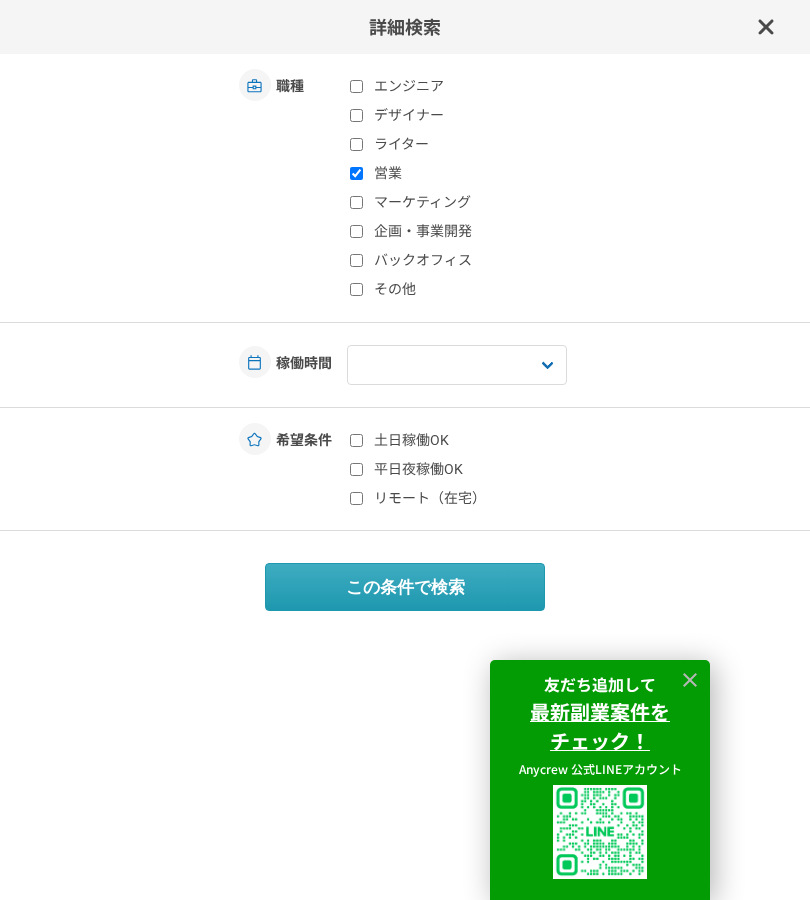 checkbox on "true" 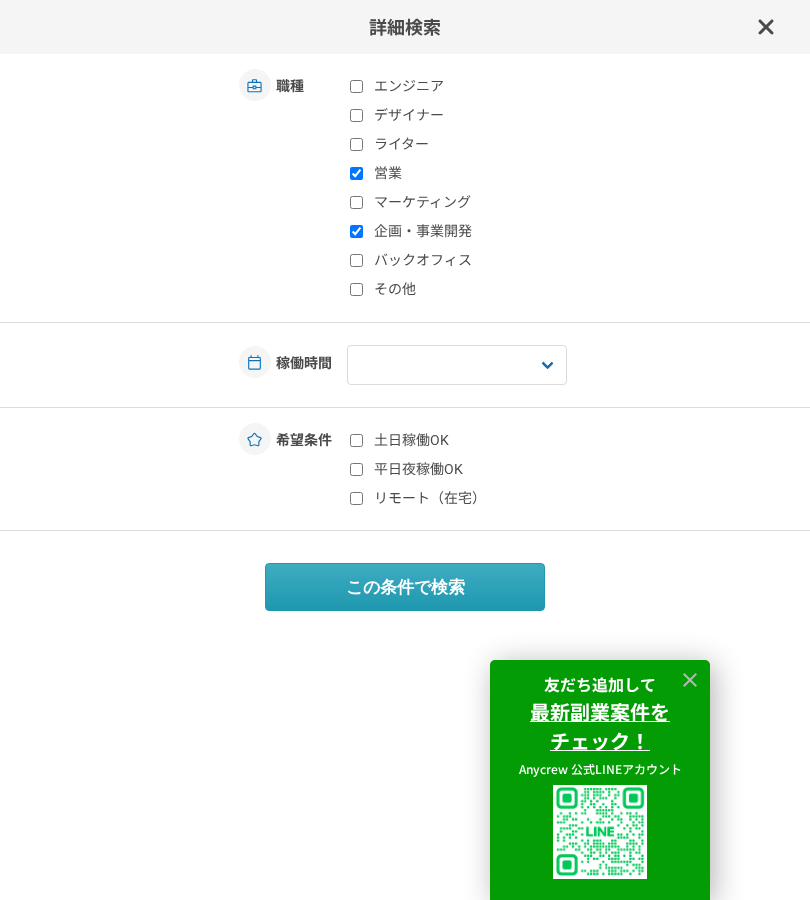 checkbox on "true" 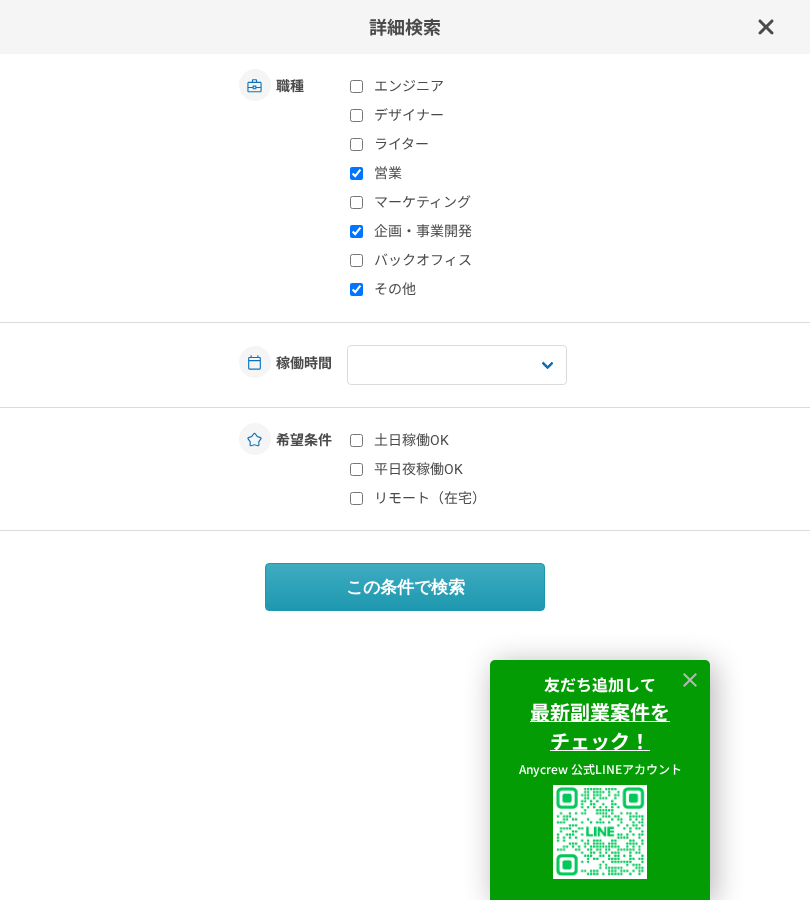 checkbox on "true" 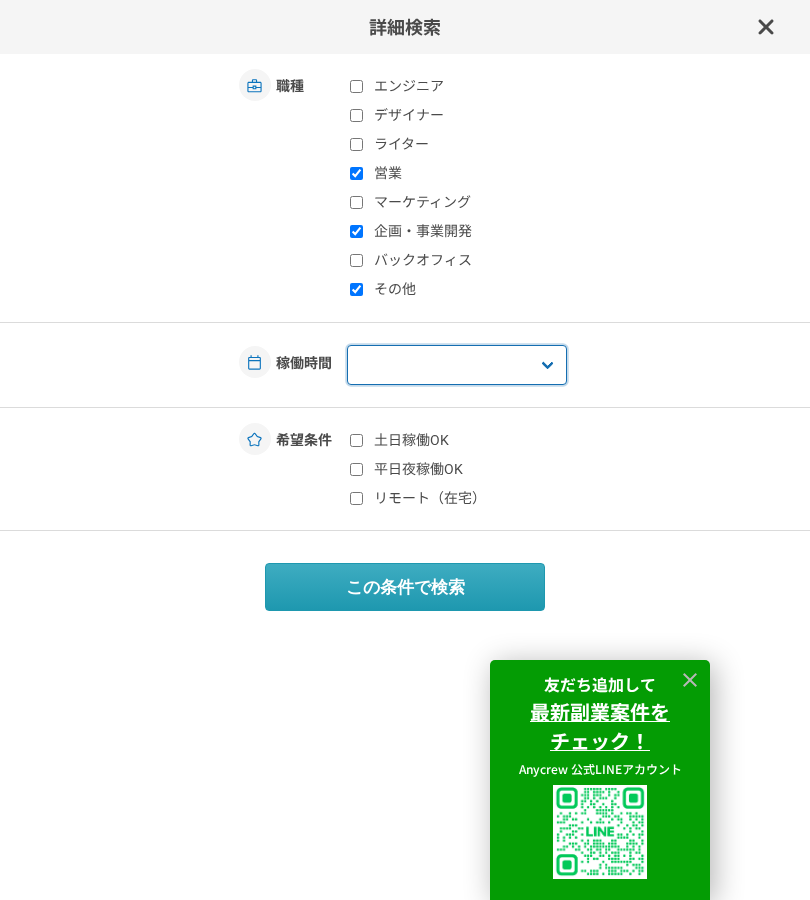 click on "週1人日（8時間）以下 週2人日（16時間）以下 週3人日（24時間）以下 週4人日（32時間）以下 週5人日（40時間）以下" at bounding box center [457, 365] 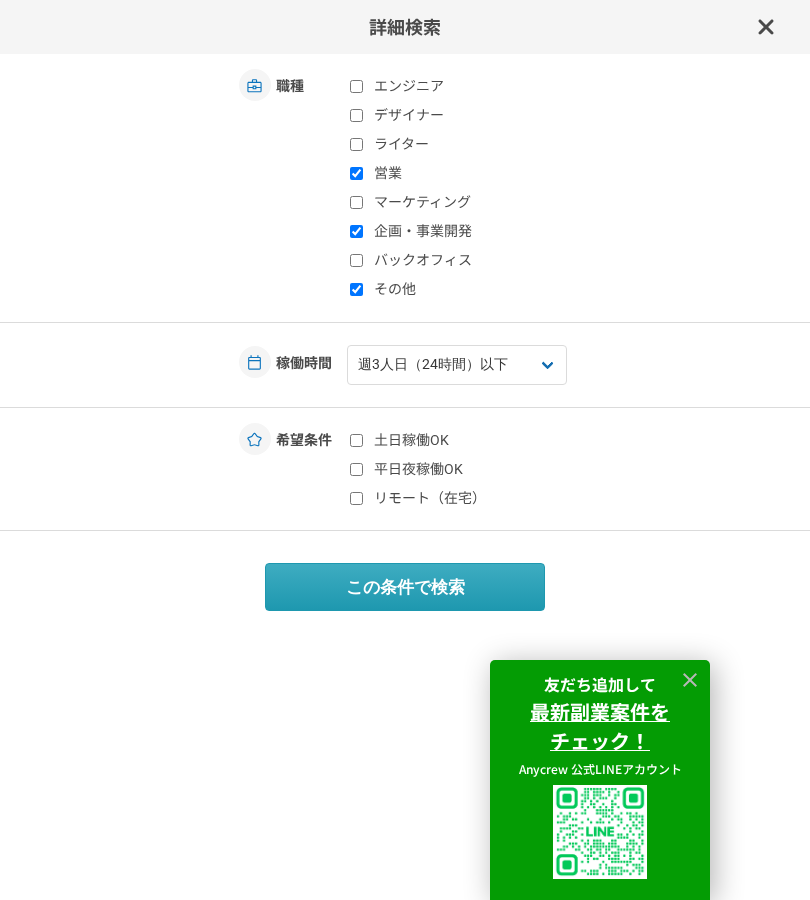 click on "リモート（在宅）" at bounding box center (356, 498) 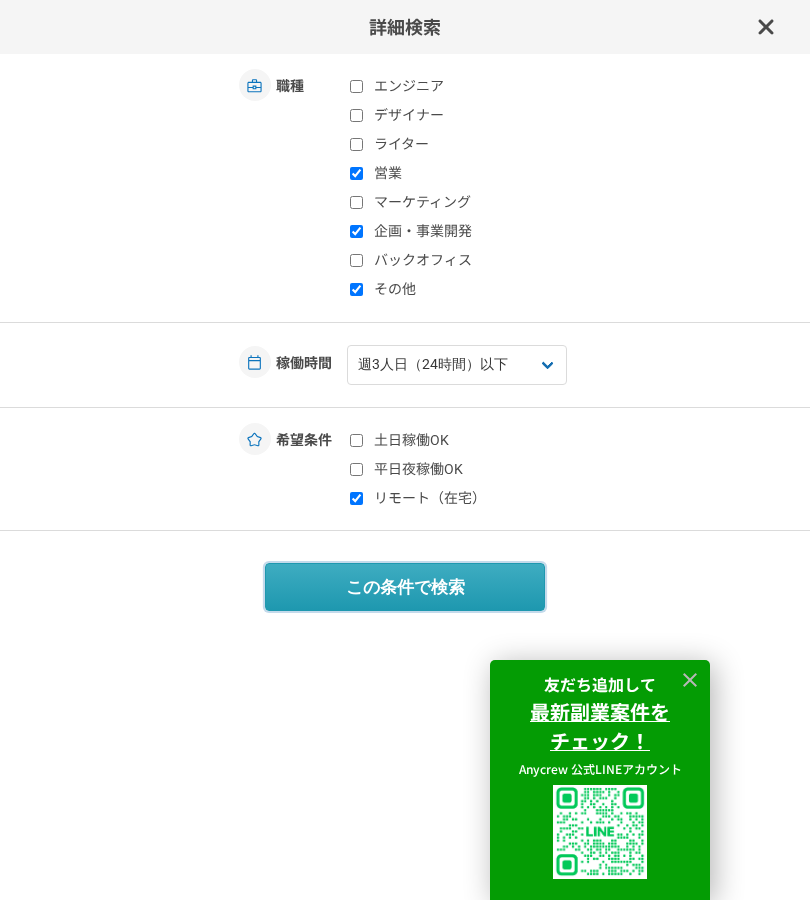click on "この条件で検索" at bounding box center (405, 587) 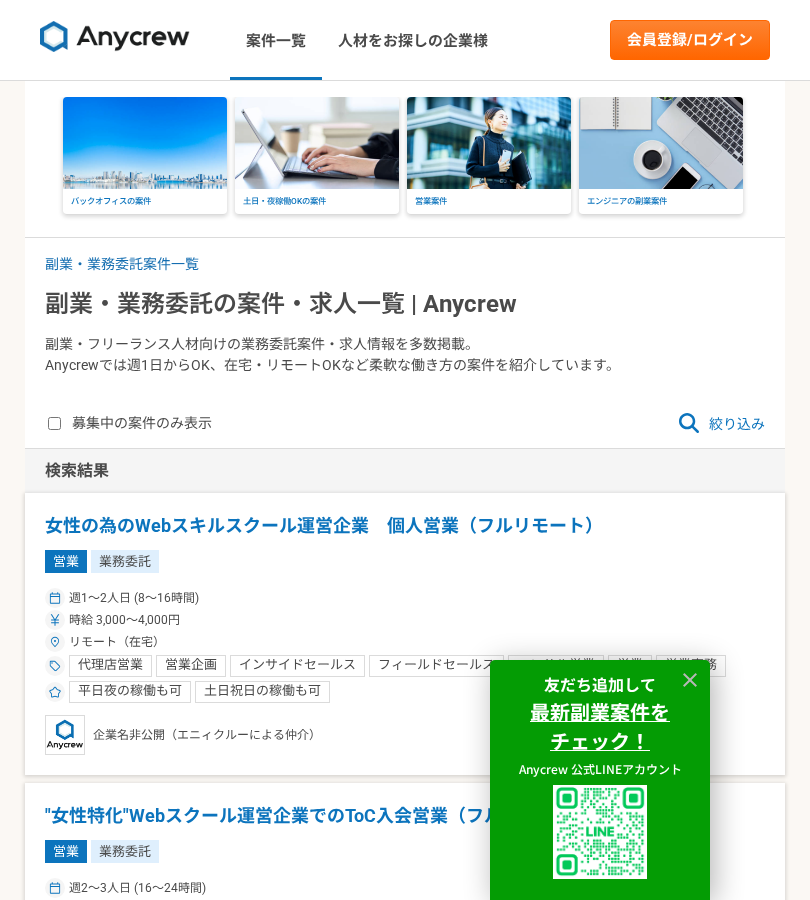 click 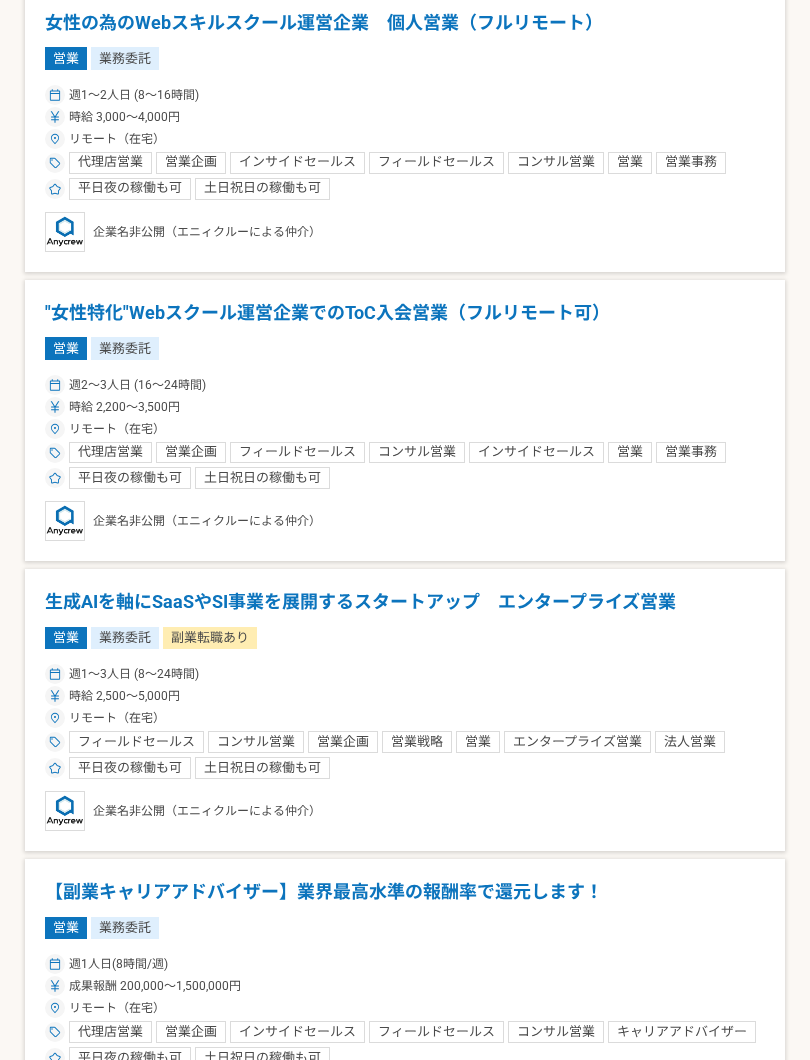 scroll, scrollTop: 503, scrollLeft: 0, axis: vertical 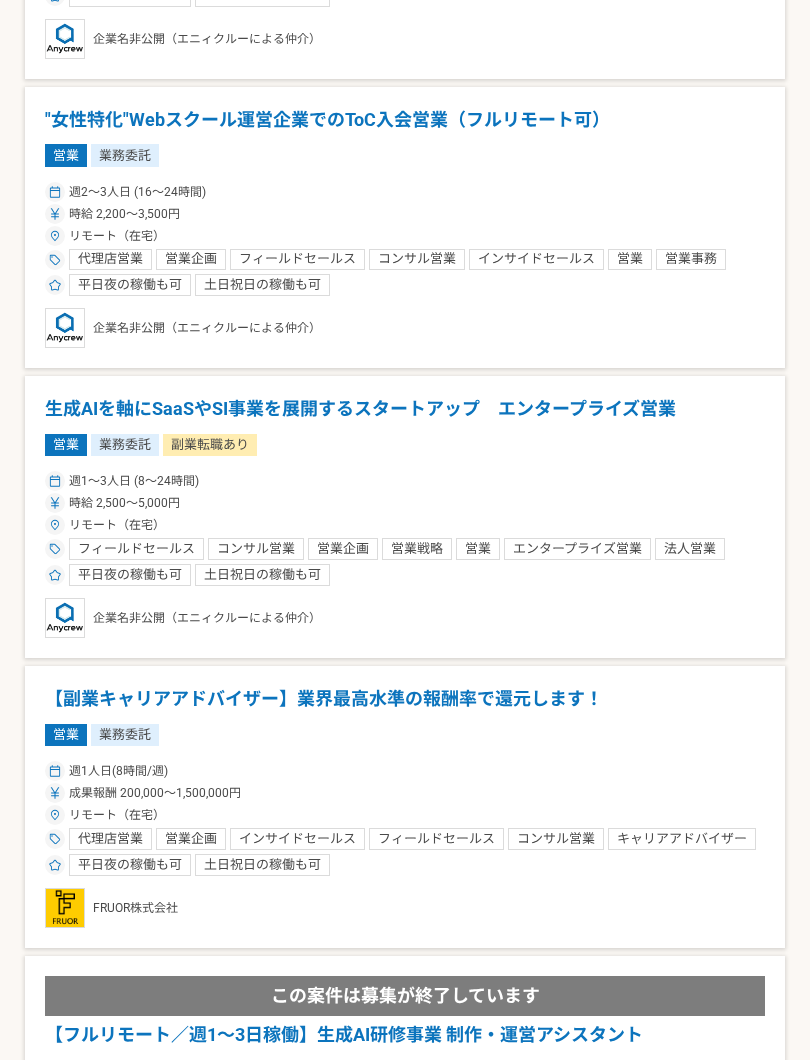 click on "【副業キャリアアドバイザー】業界最高水準の報酬率で還元します！" at bounding box center (405, 699) 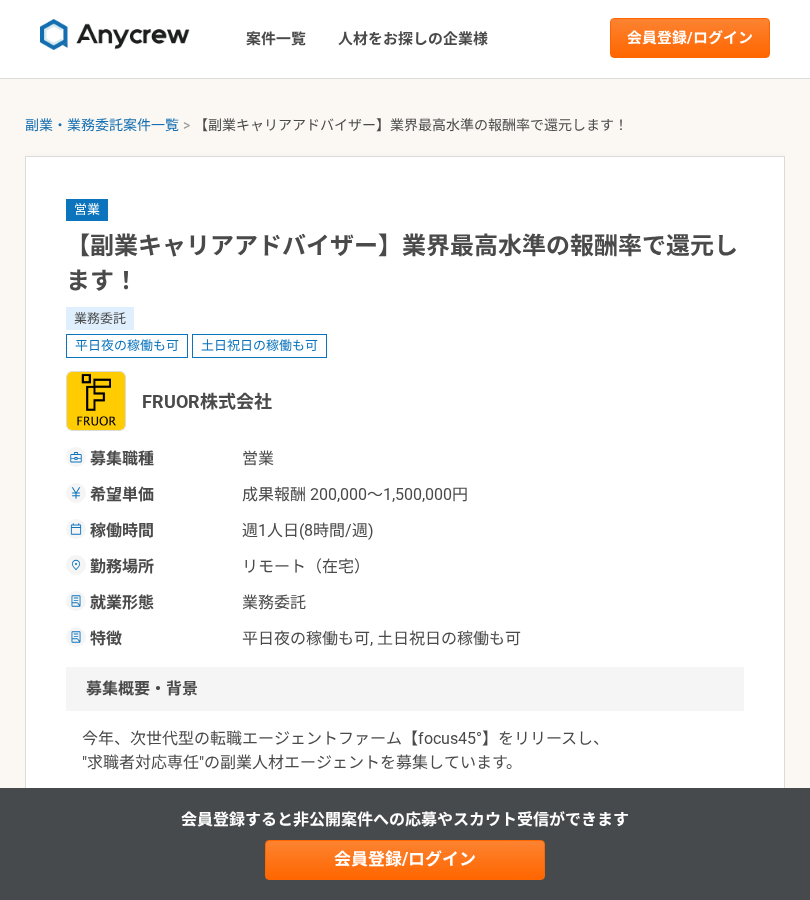 scroll, scrollTop: 0, scrollLeft: 0, axis: both 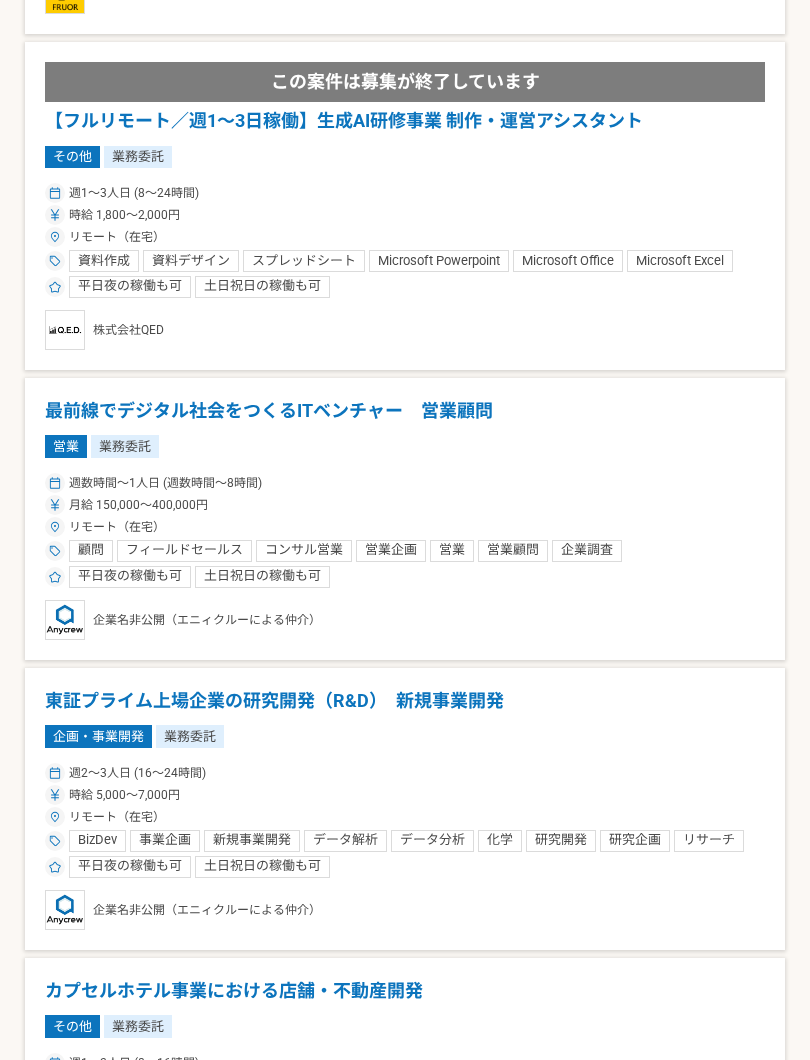 click on "最前線でデジタル社会をつくるITベンチャー　営業顧問" at bounding box center [405, 411] 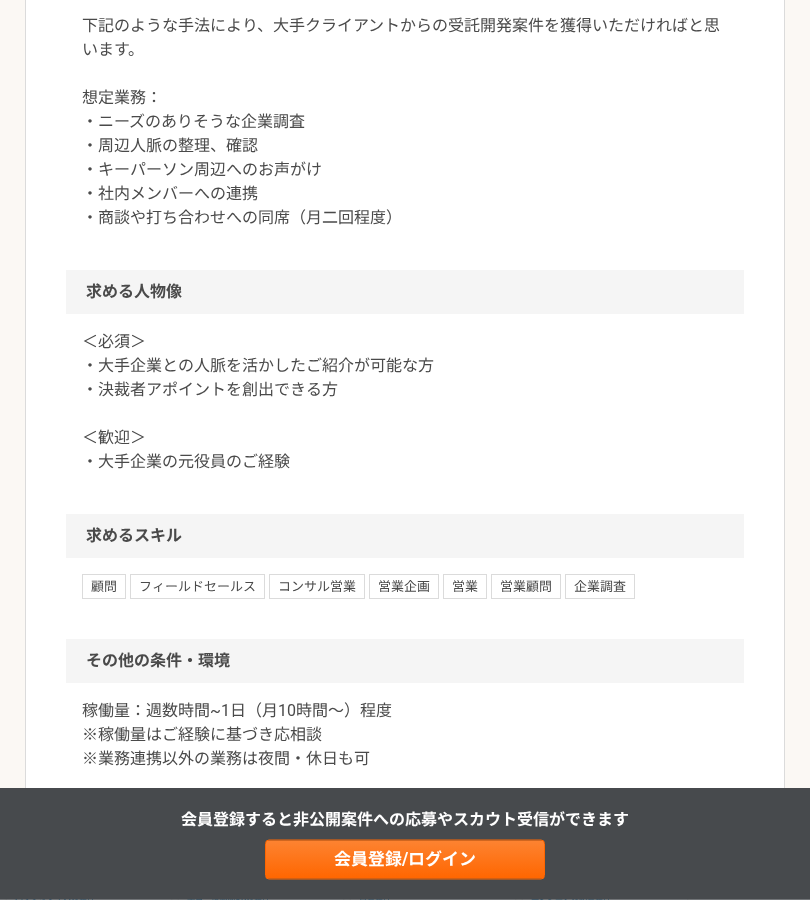 scroll, scrollTop: 1238, scrollLeft: 0, axis: vertical 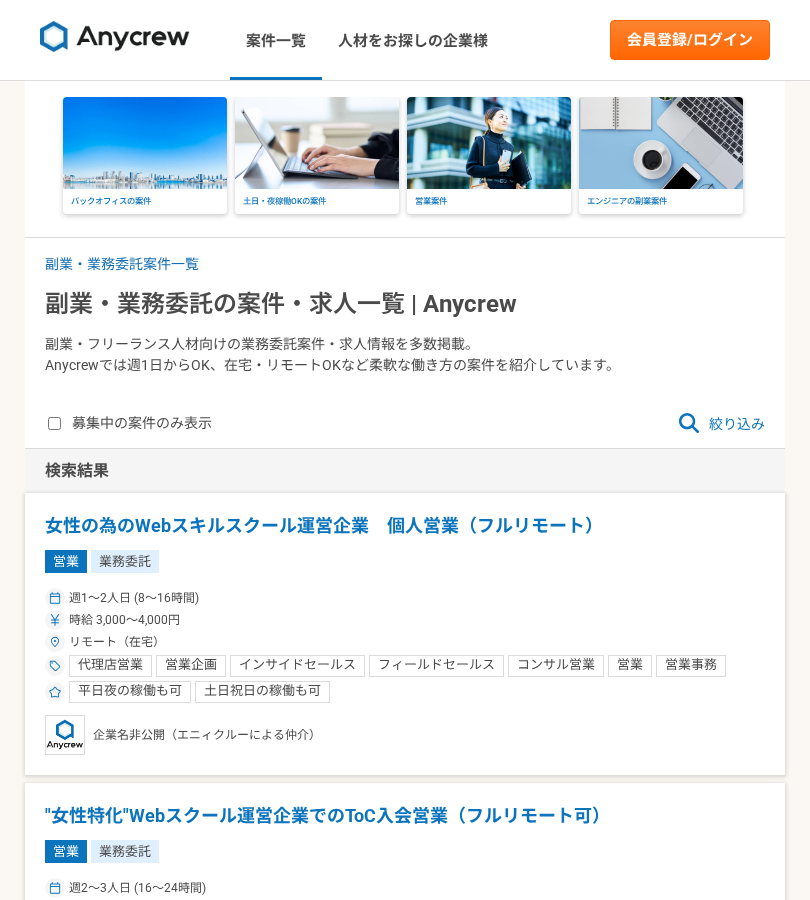click on "募集中の案件のみ表示" at bounding box center (54, 423) 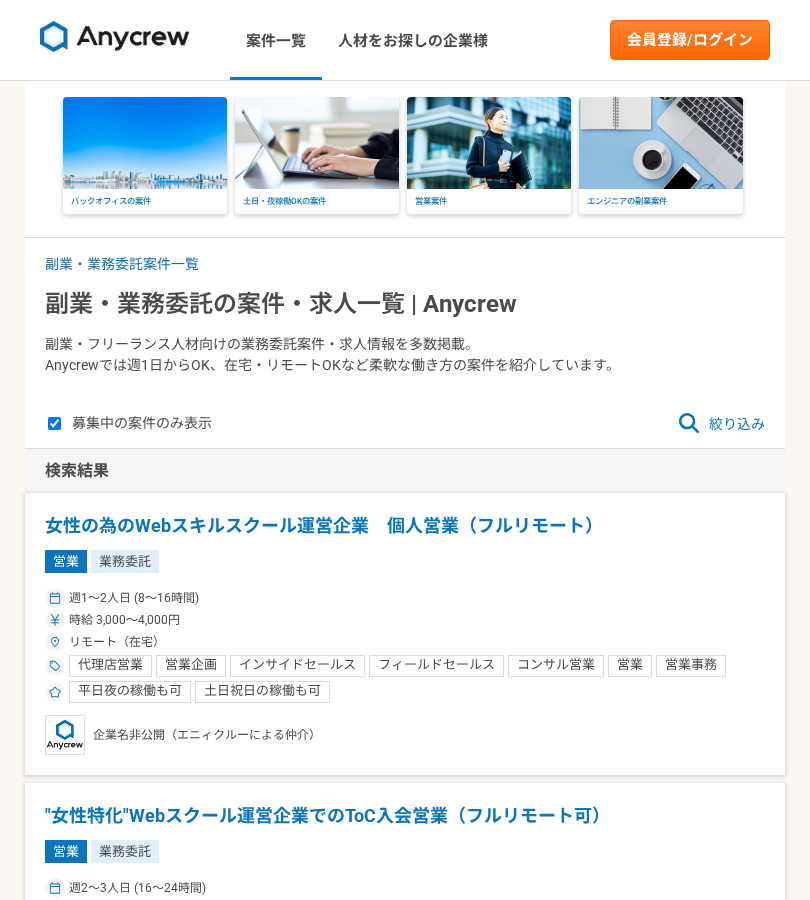 checkbox on "true" 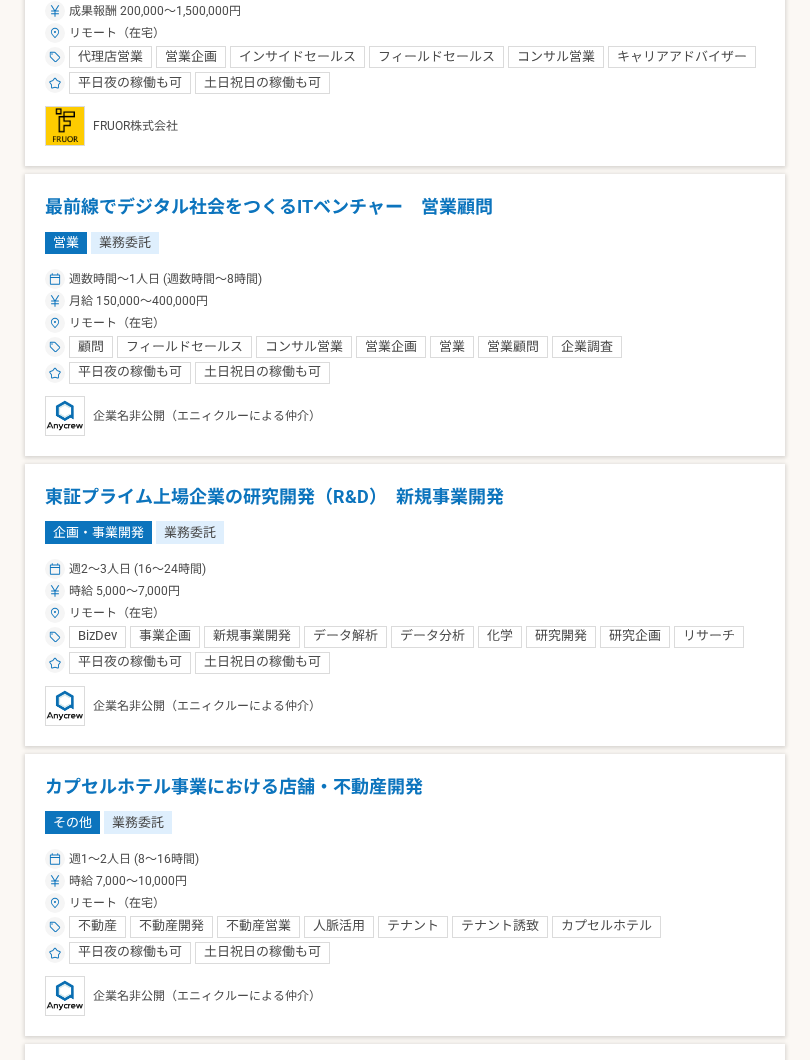 scroll, scrollTop: 1478, scrollLeft: 0, axis: vertical 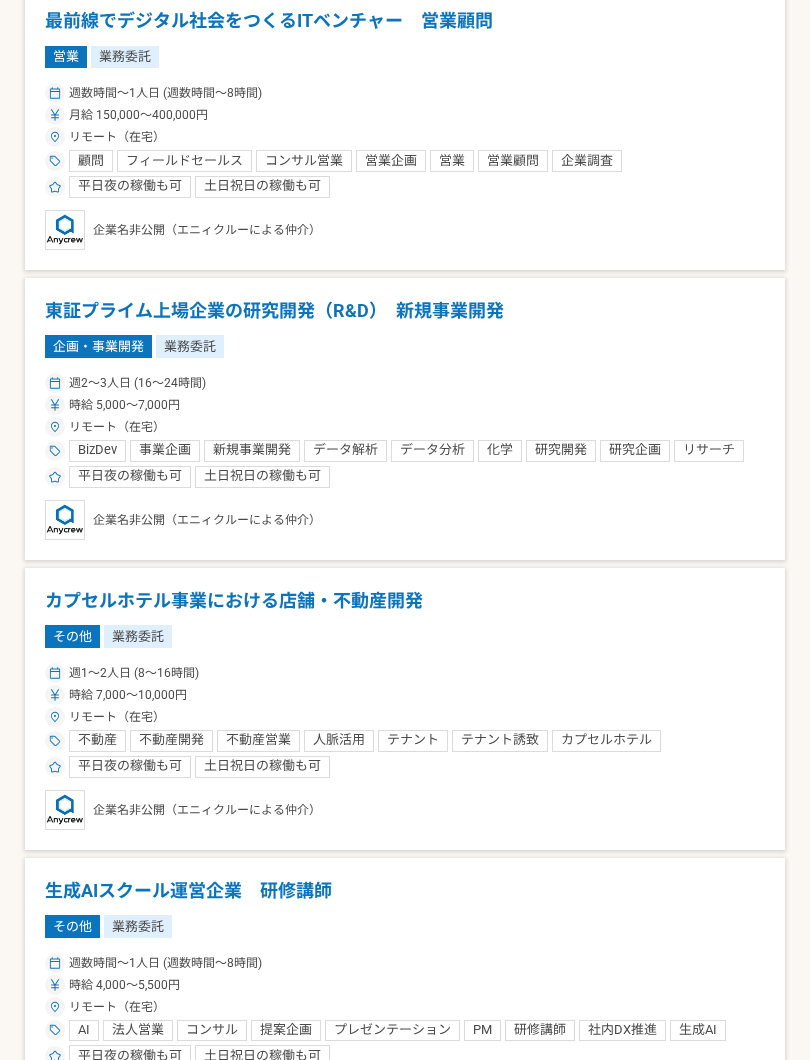 click on "カプセルホテル事業における店舗・不動産開発" at bounding box center [405, 601] 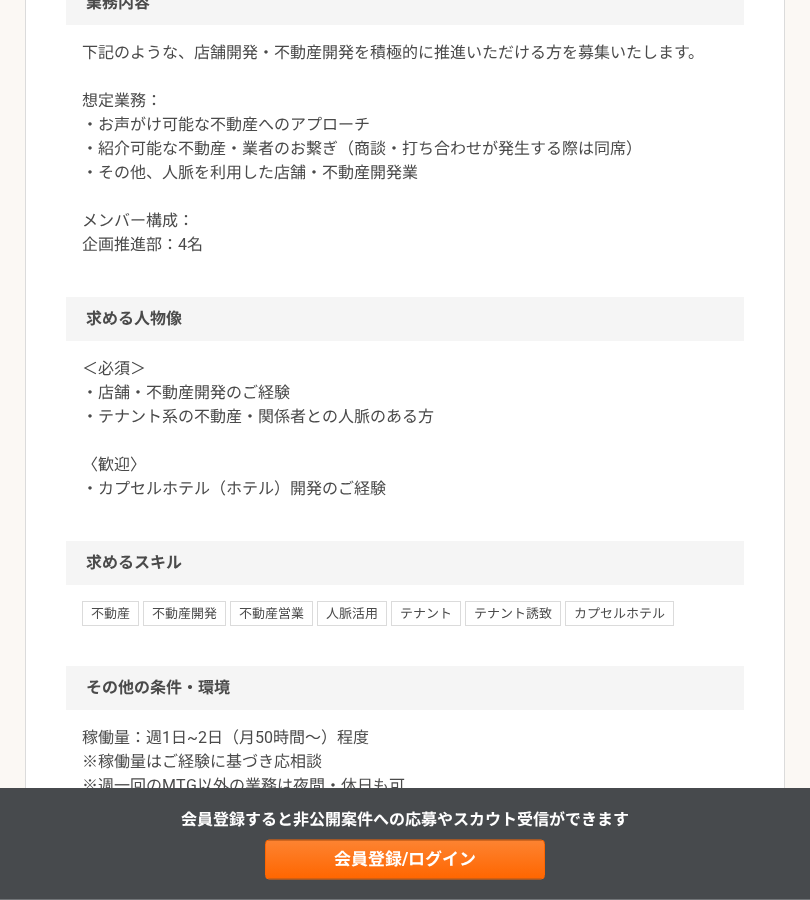 scroll, scrollTop: 1276, scrollLeft: 0, axis: vertical 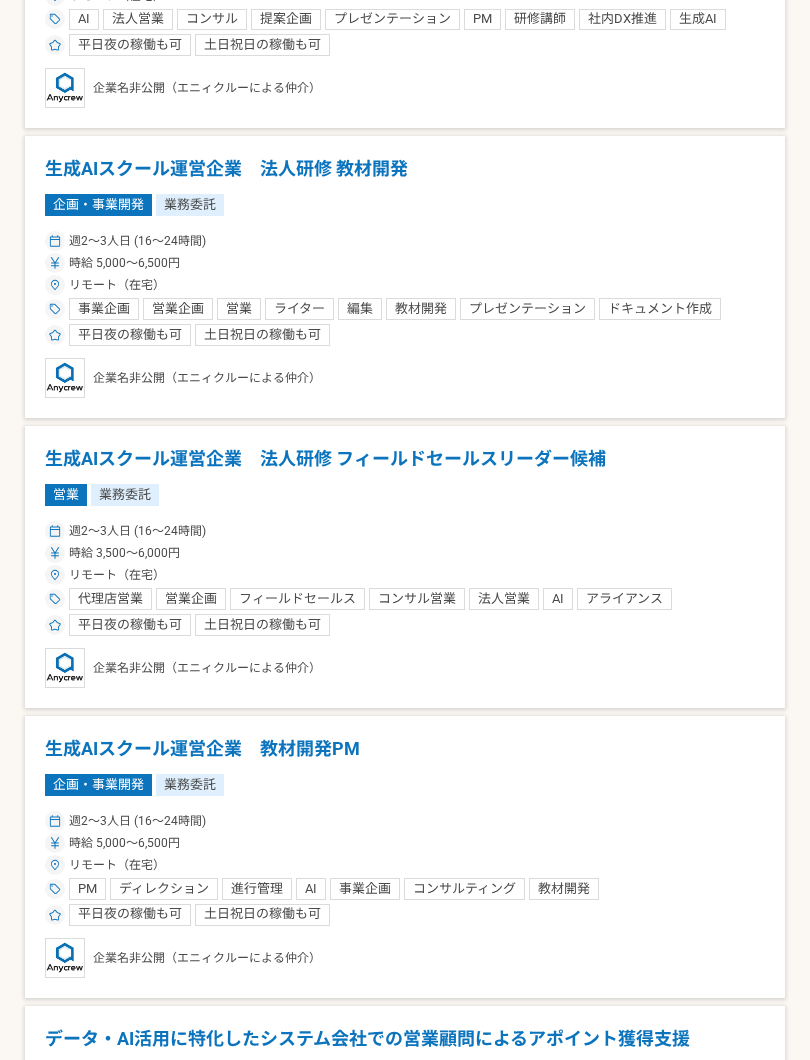 click on "生成AIスクール運営企業　教材開発PM 企画・事業開発 業務委託 週2〜3人日 (16〜24時間) 時給 5,000〜6,500円 リモート（在宅） PM ディレクション 進行管理 AI 事業企画 コンサルティング 教材開発 平日夜の稼働も可 土日祝日の稼働も可 企業名非公開（エニィクルーによる仲介）" at bounding box center (405, 858) 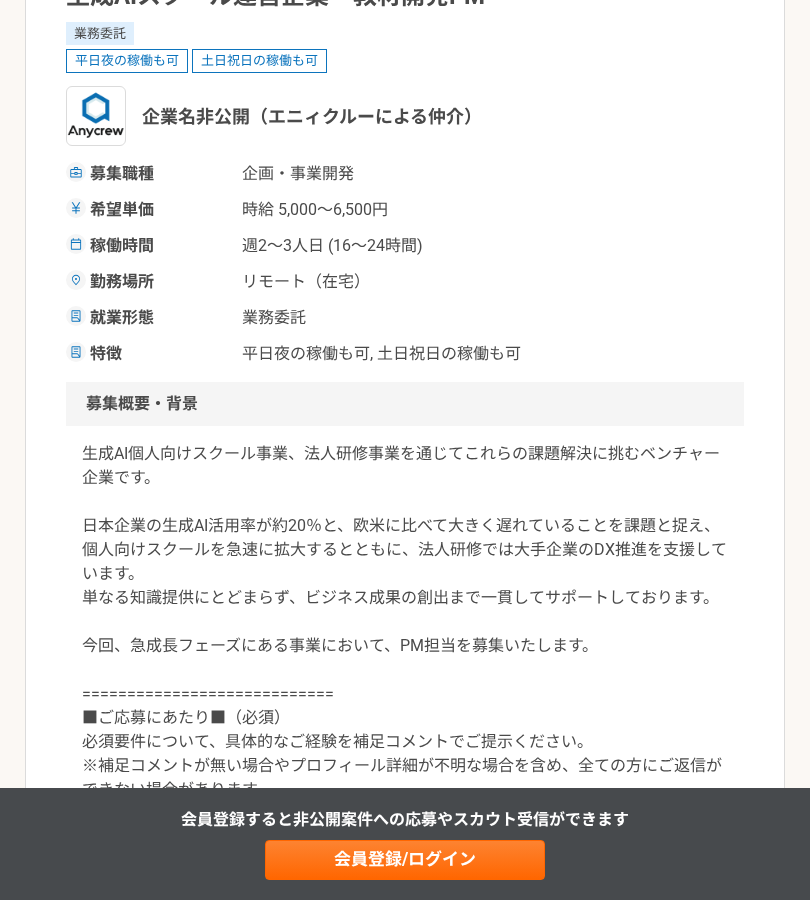 scroll, scrollTop: 215, scrollLeft: 0, axis: vertical 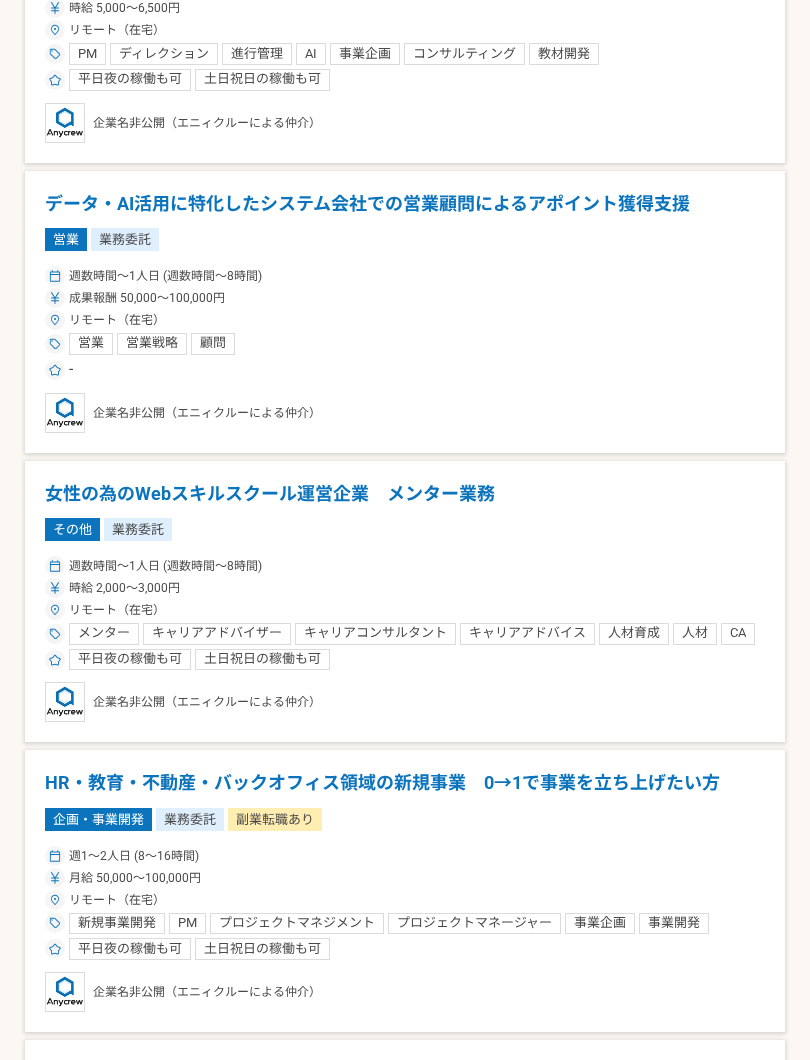 click on "HR・教育・不動産・バックオフィス領域の新規事業　0→1で事業を立ち上げたい方" at bounding box center [405, 783] 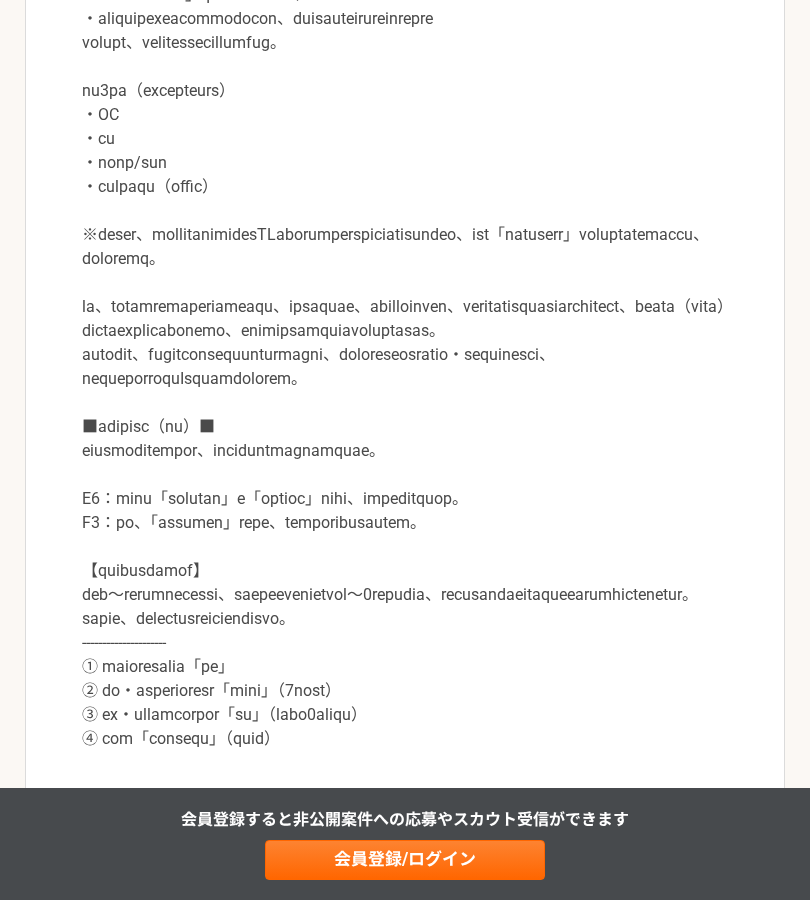 scroll, scrollTop: 743, scrollLeft: 0, axis: vertical 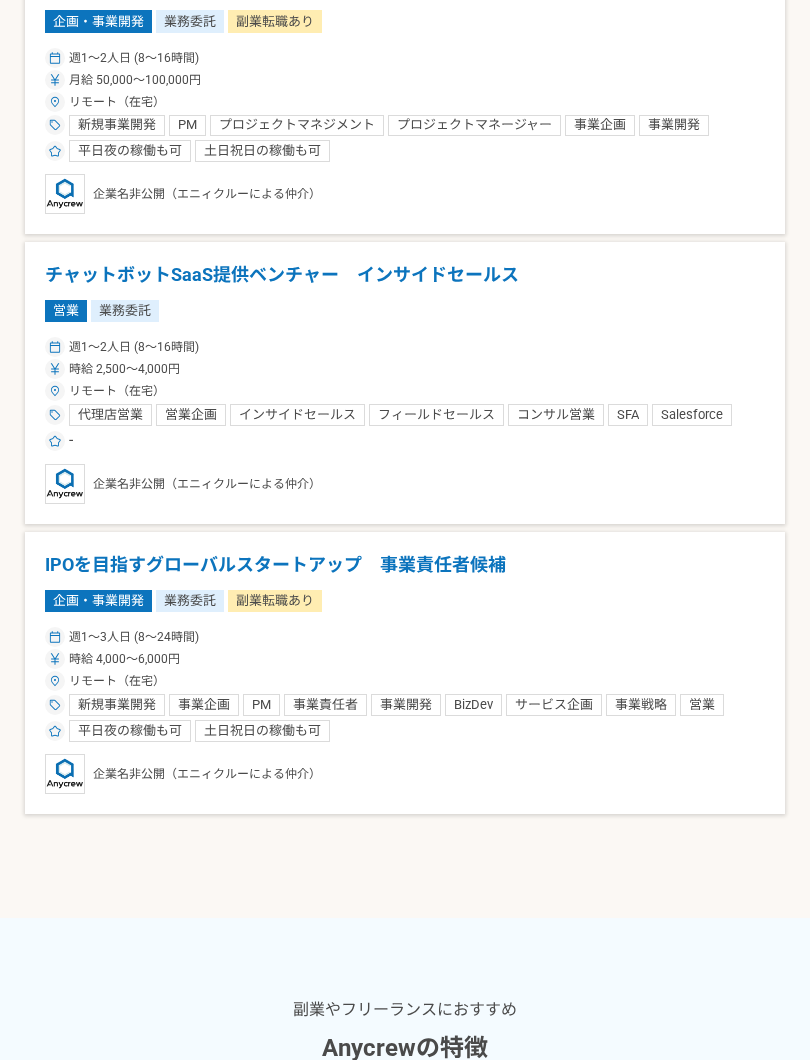 click on "IPOを目指すグローバルスタートアップ　事業責任者候補 企画・事業開発 業務委託 副業転職あり 週1〜3人日 (8〜24時間) 時給 4,000〜6,000円 リモート（在宅） 新規事業開発 事業企画 PM 事業責任者 事業開発 BizDev サービス企画 事業戦略 営業 営業戦略 デジタルマーケティング マーケティング 平日夜の稼働も可 土日祝日の稼働も可 企業名非公開（エニィクルーによる仲介）" at bounding box center (405, 673) 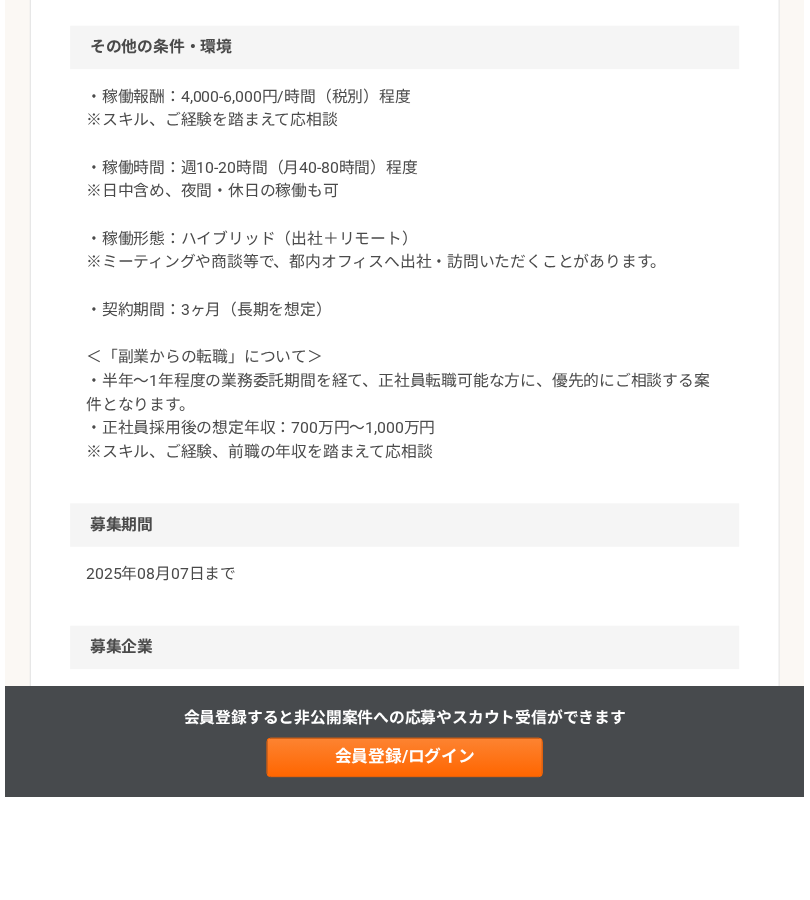 scroll, scrollTop: 2429, scrollLeft: 0, axis: vertical 